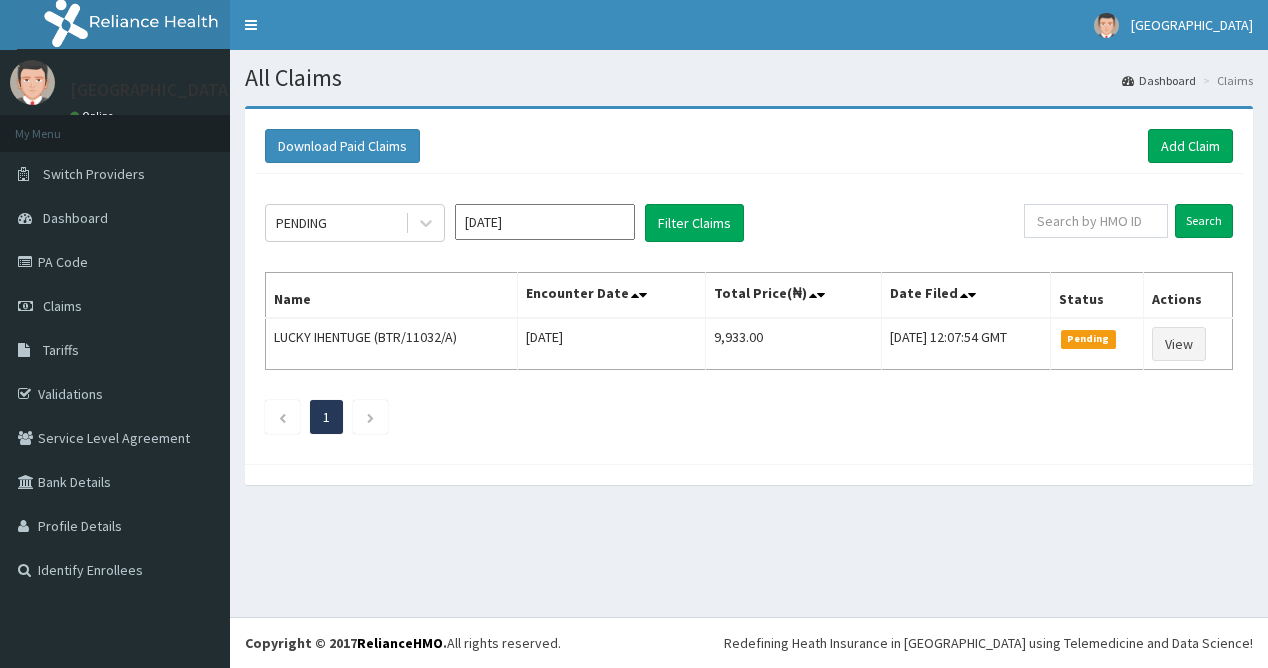 scroll, scrollTop: 0, scrollLeft: 0, axis: both 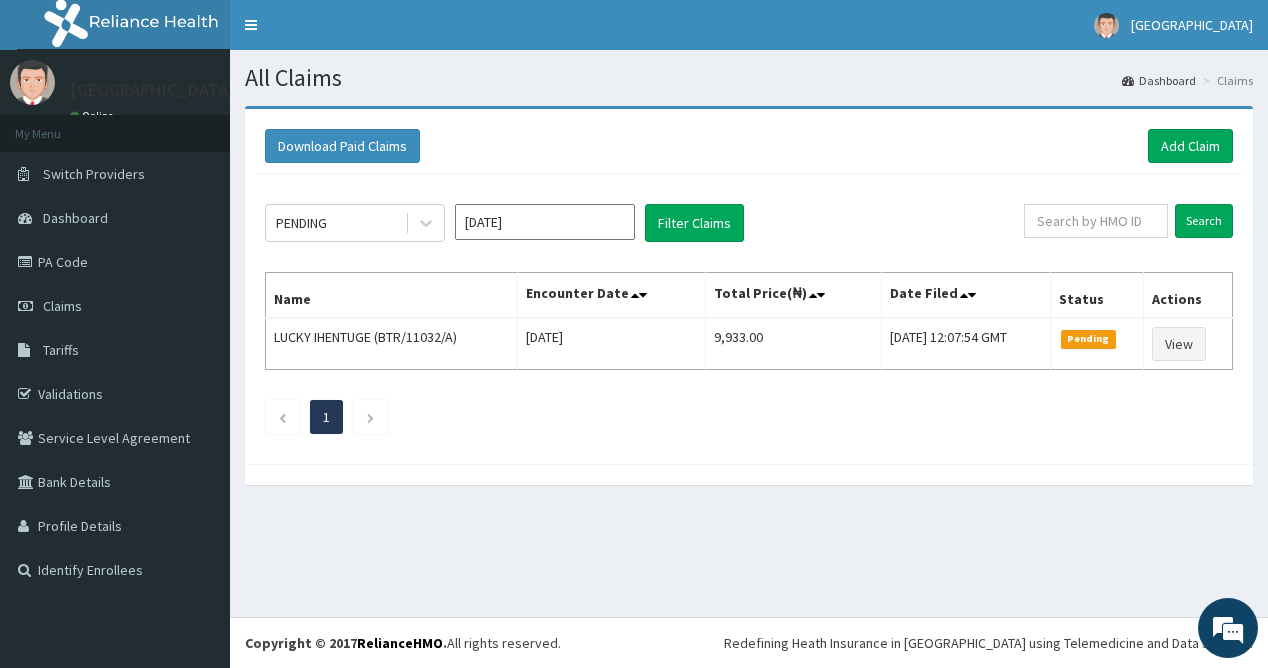 click on "[DATE]" at bounding box center [545, 222] 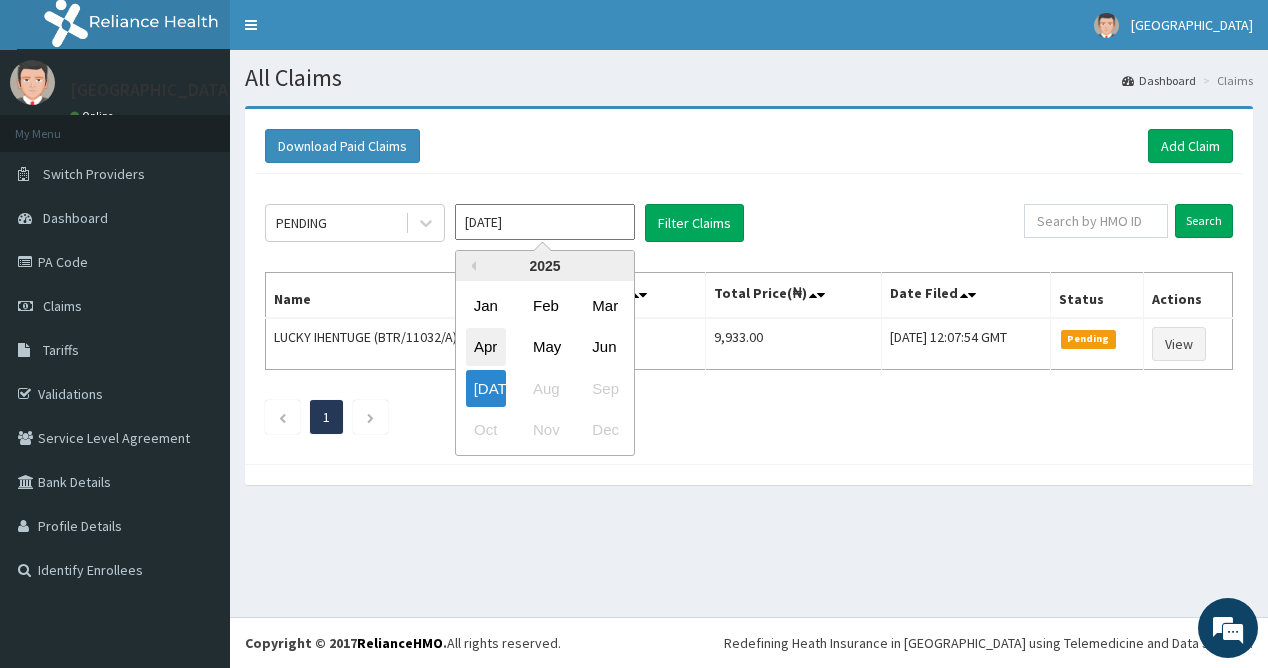 click on "Apr" at bounding box center (486, 347) 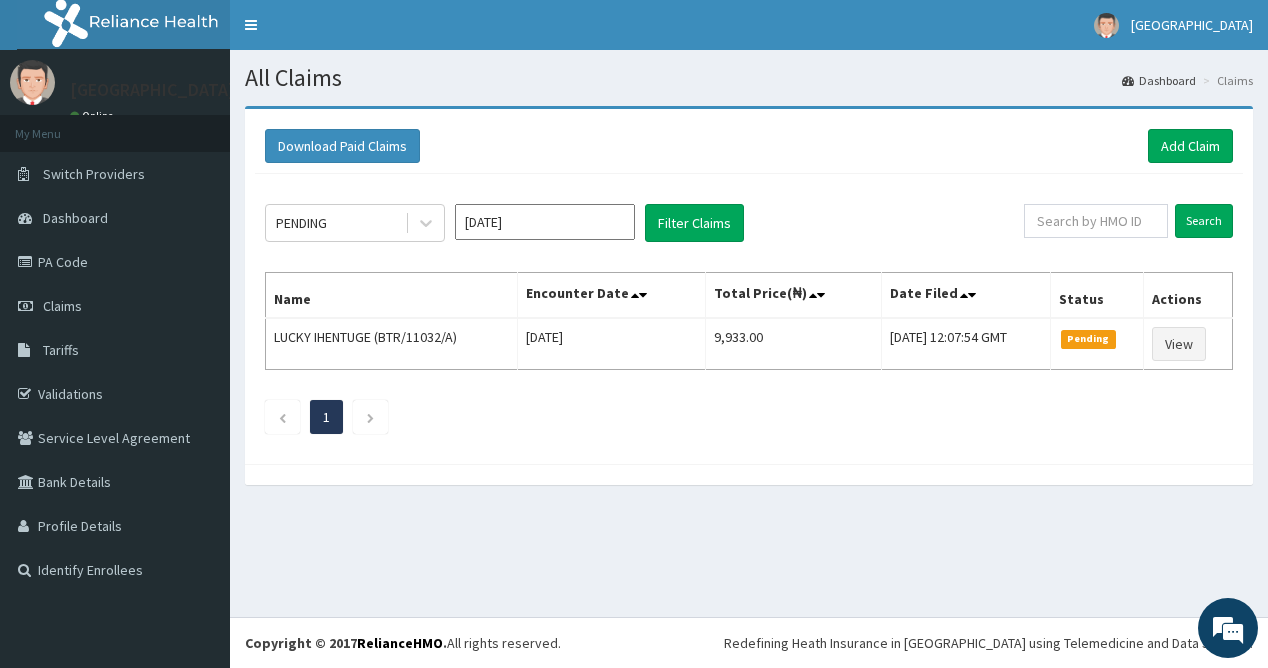 type on "Apr 2025" 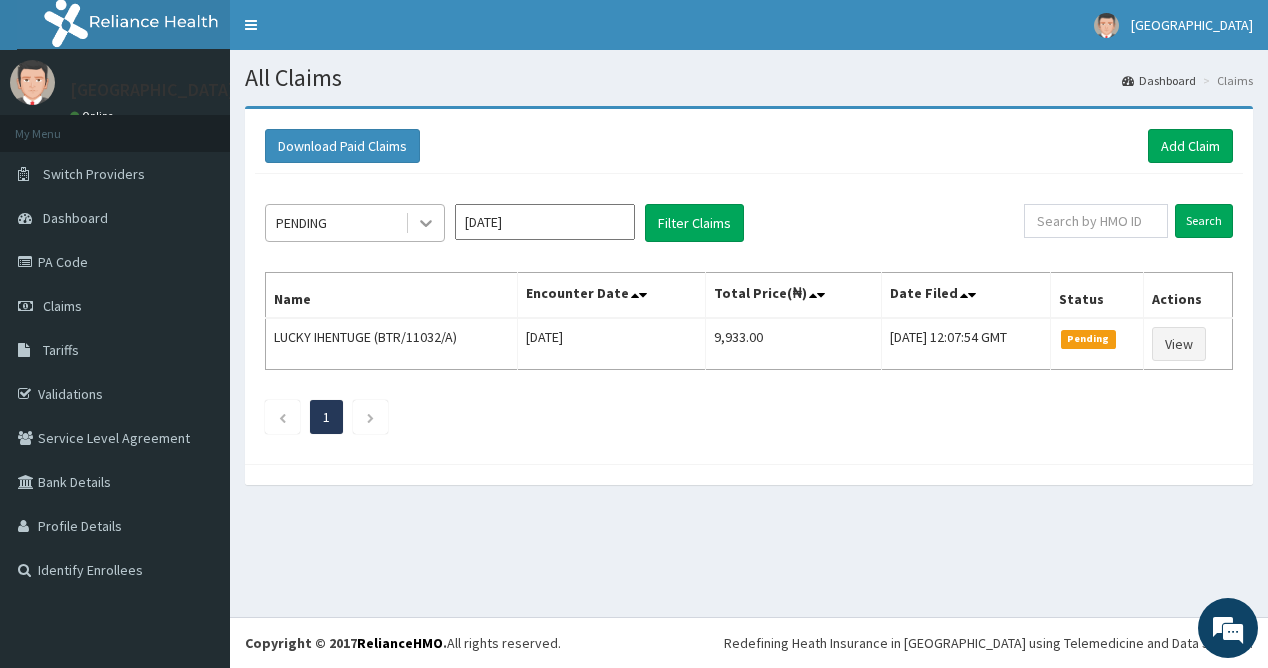 click 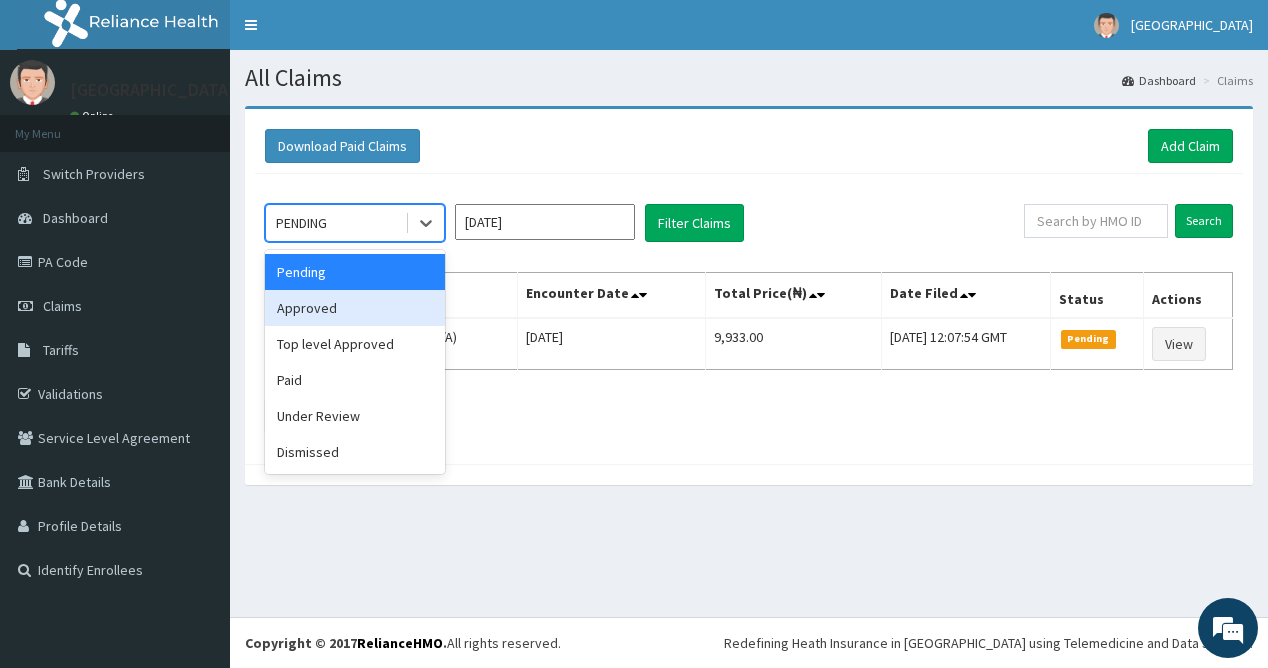 click on "Approved" at bounding box center [355, 308] 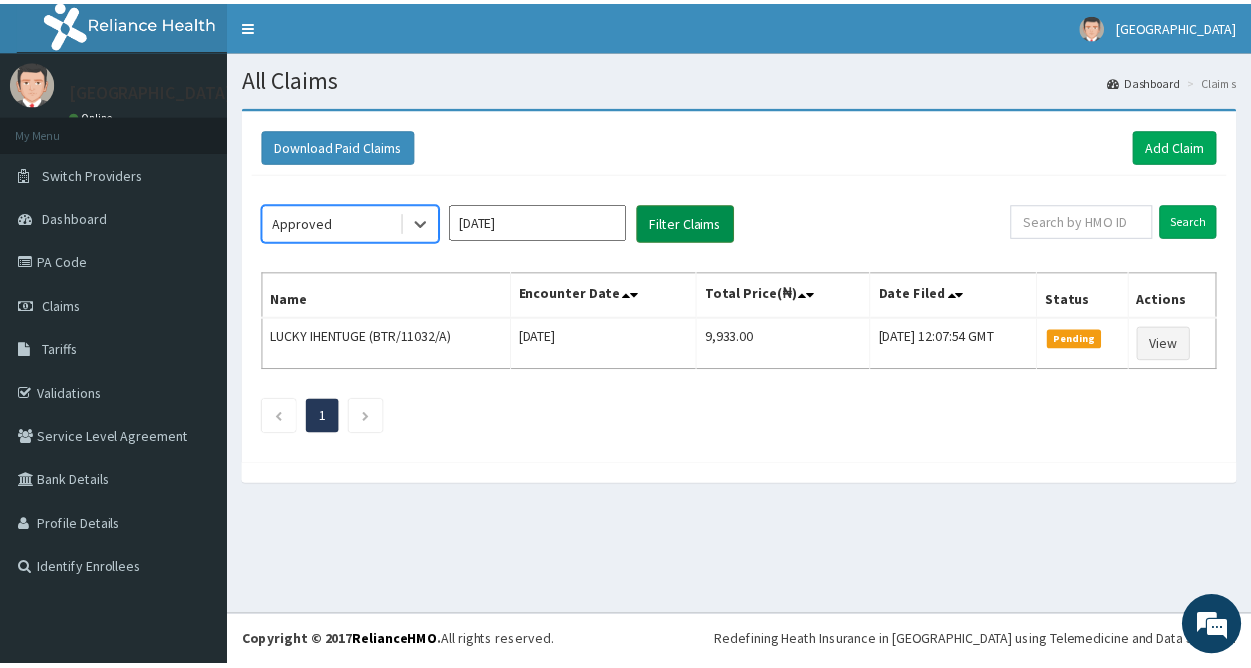 scroll, scrollTop: 0, scrollLeft: 0, axis: both 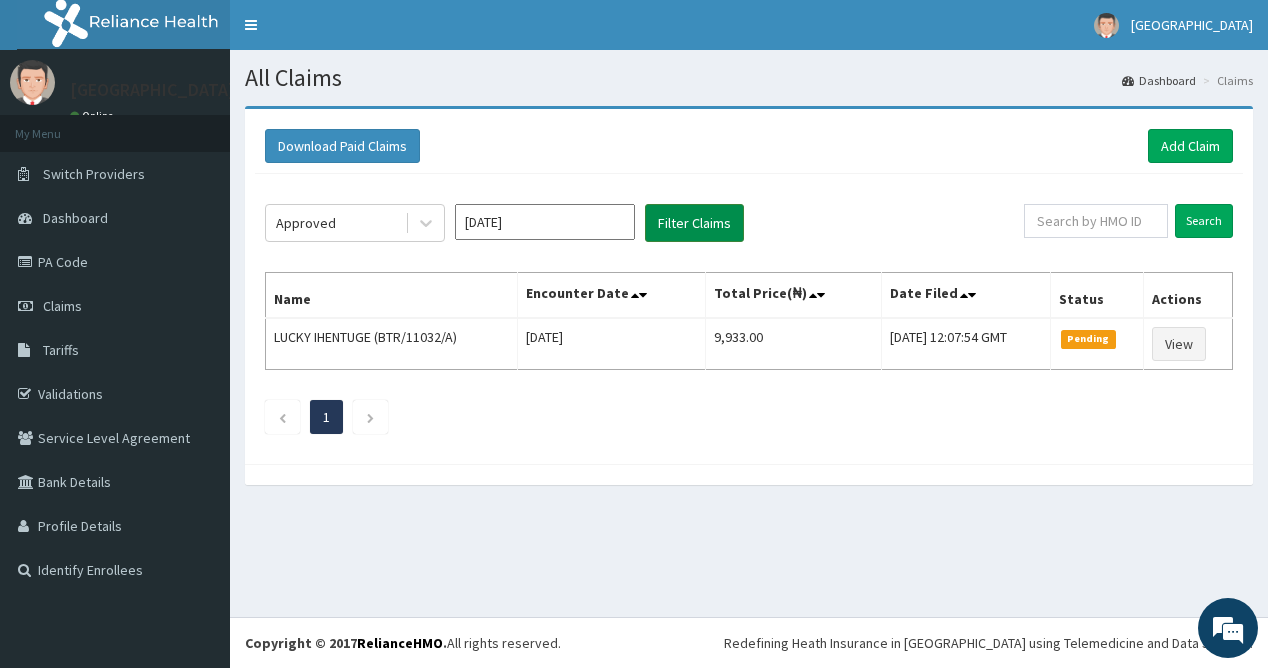 click on "Filter Claims" at bounding box center (694, 223) 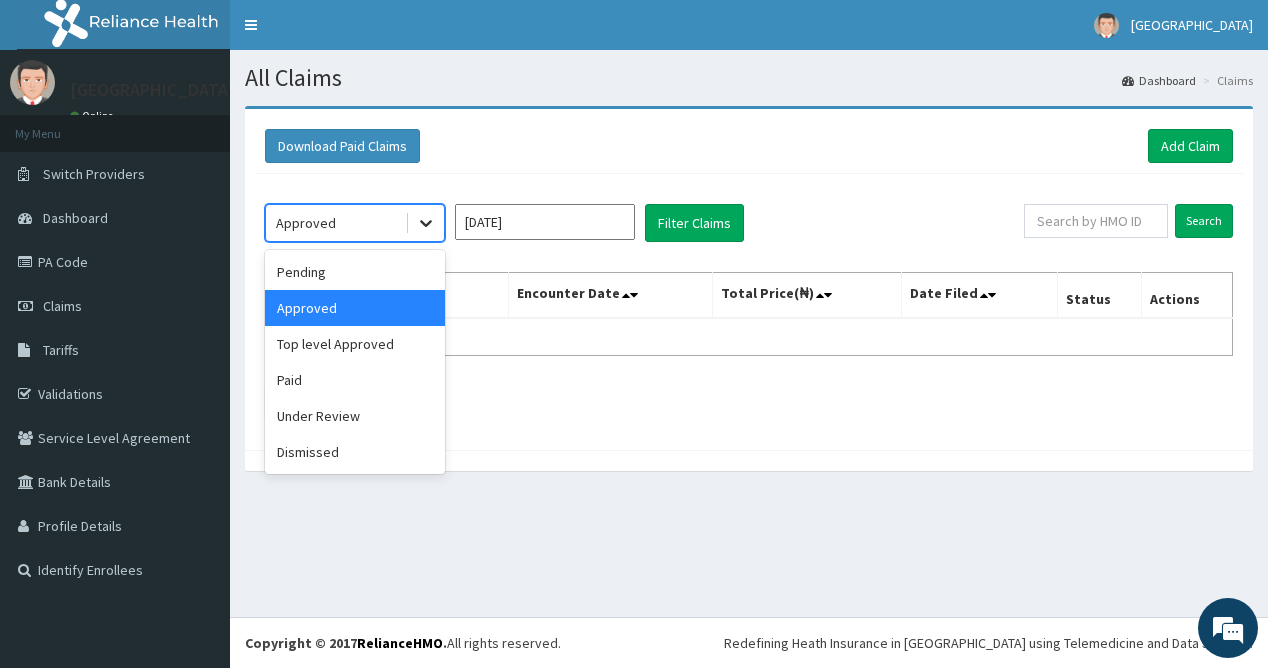 click 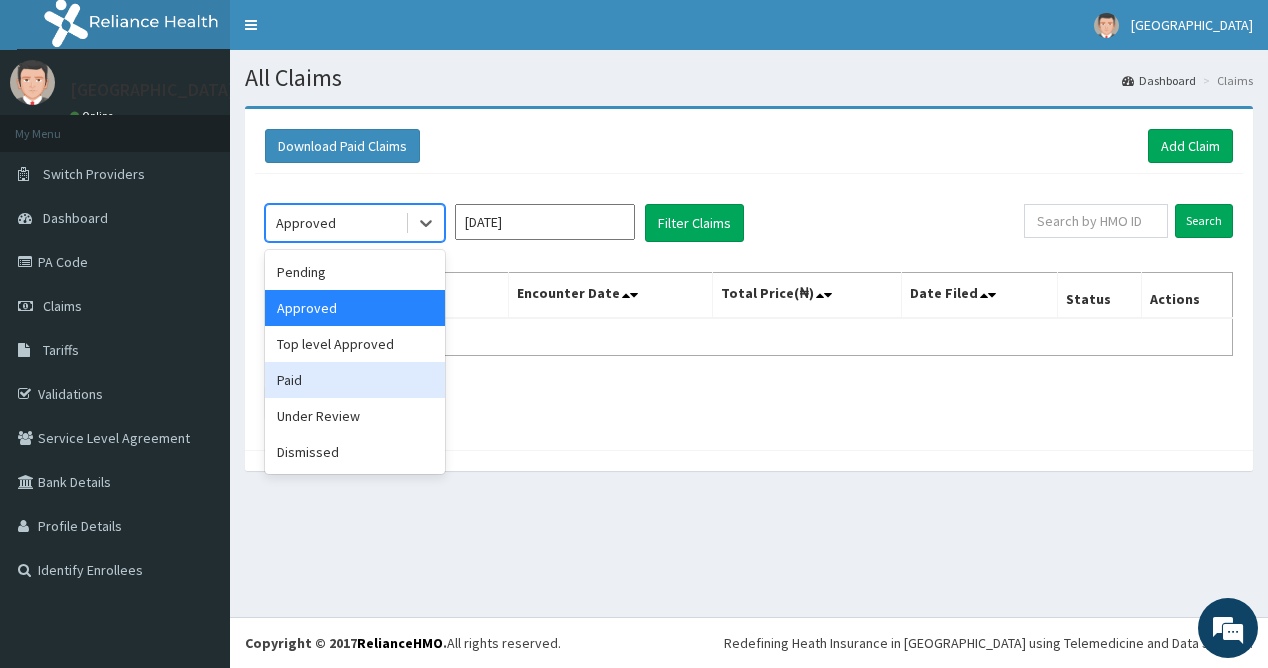 click on "Paid" at bounding box center [355, 380] 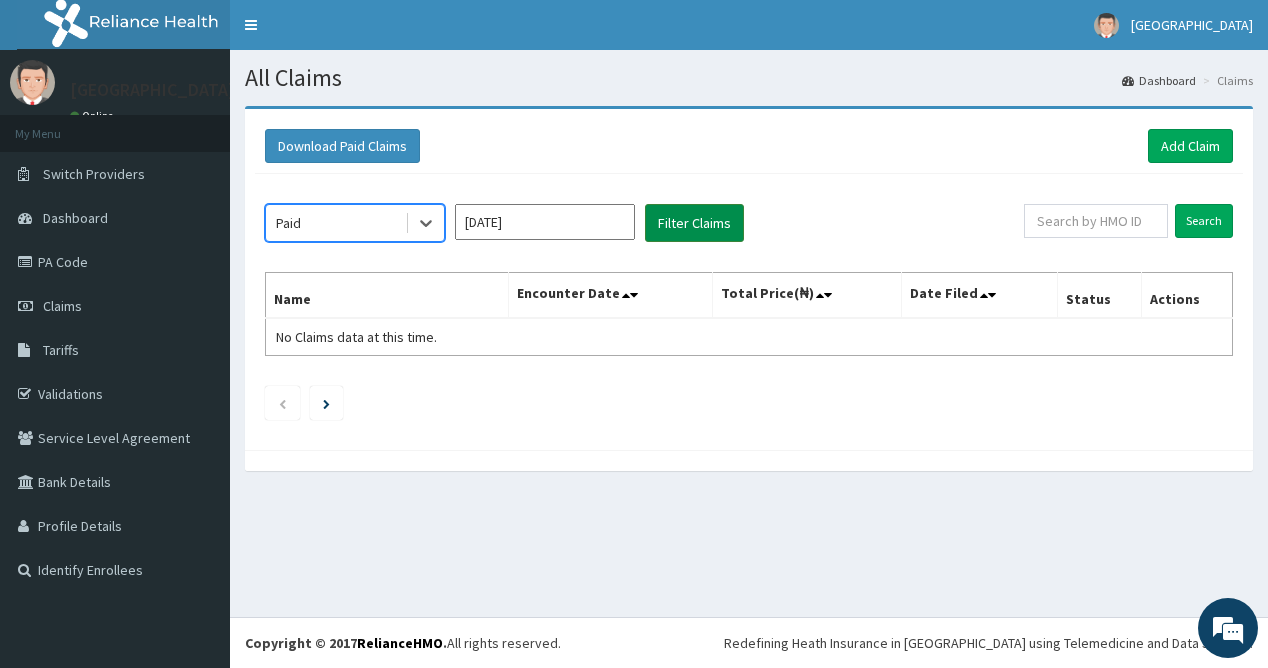 click on "Filter Claims" at bounding box center [694, 223] 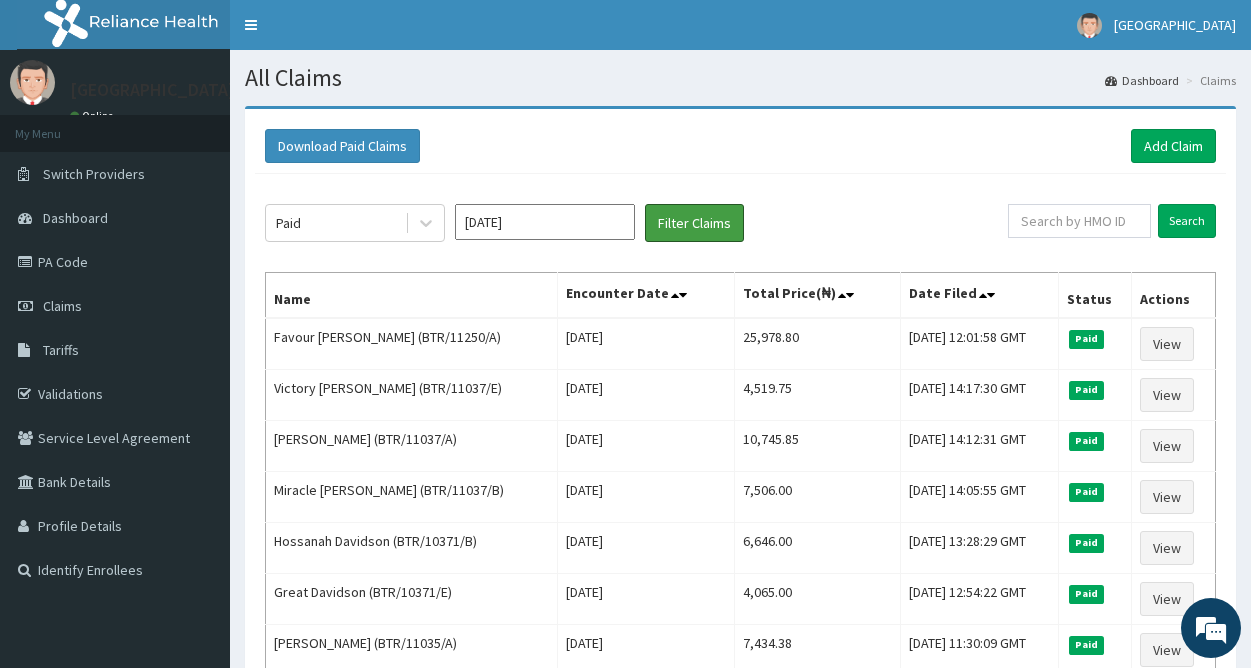 type 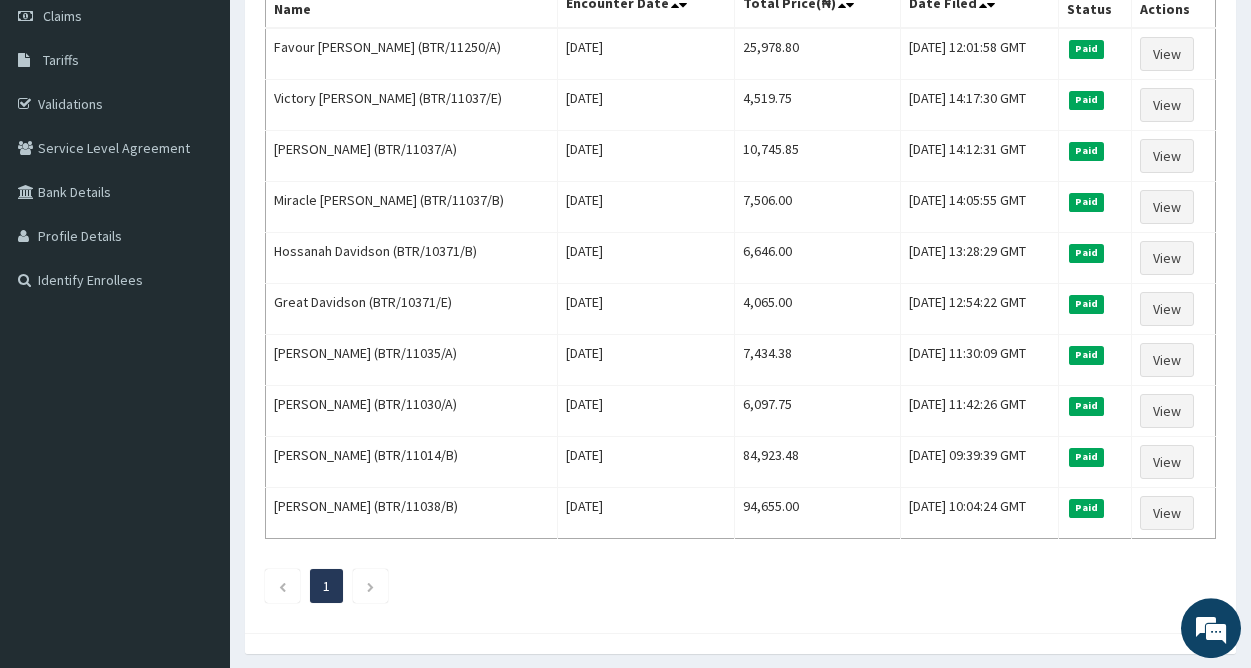 scroll, scrollTop: 362, scrollLeft: 0, axis: vertical 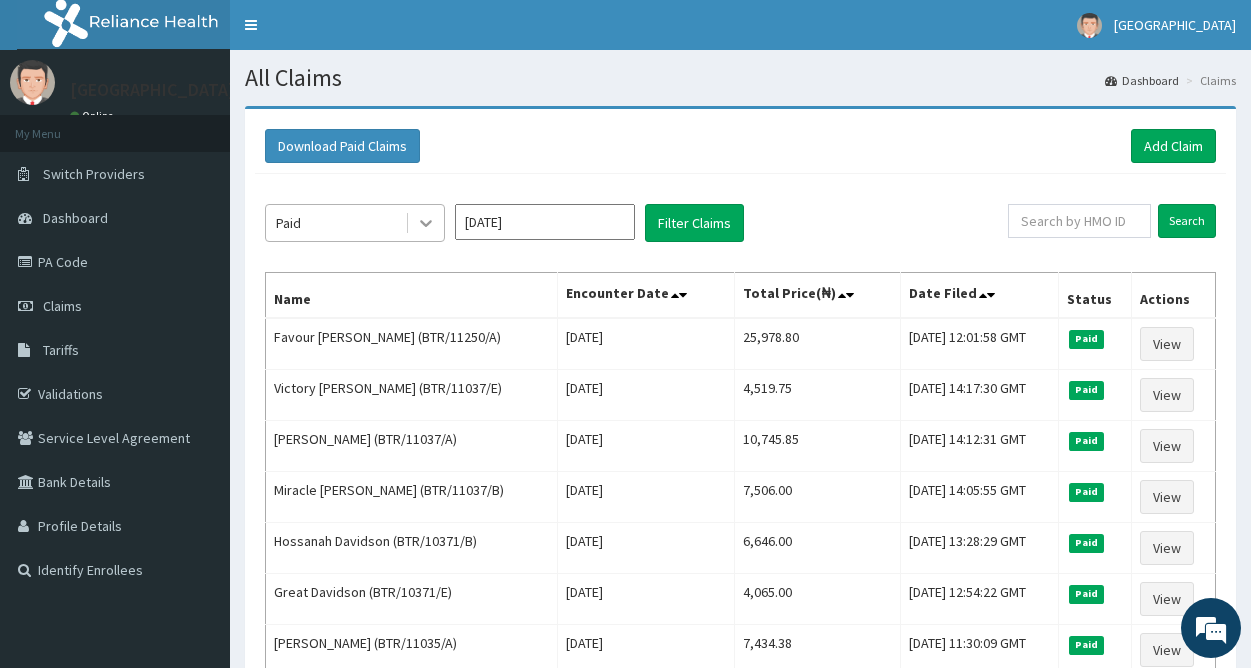 click 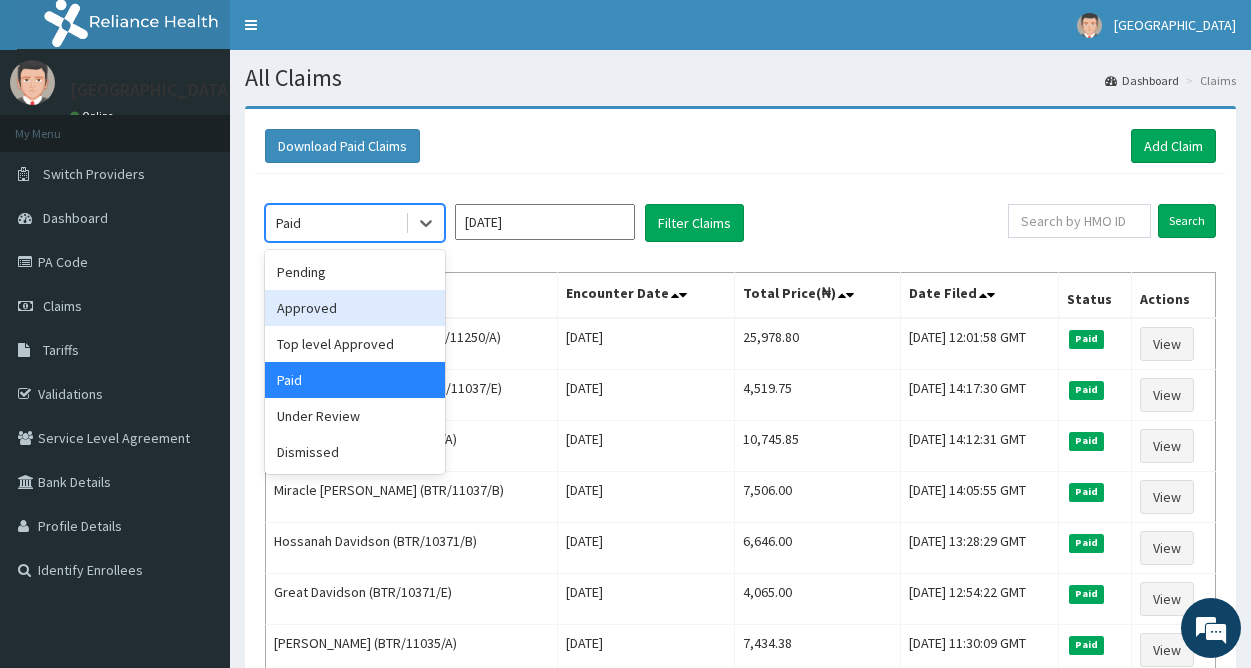 click on "Approved" at bounding box center (355, 308) 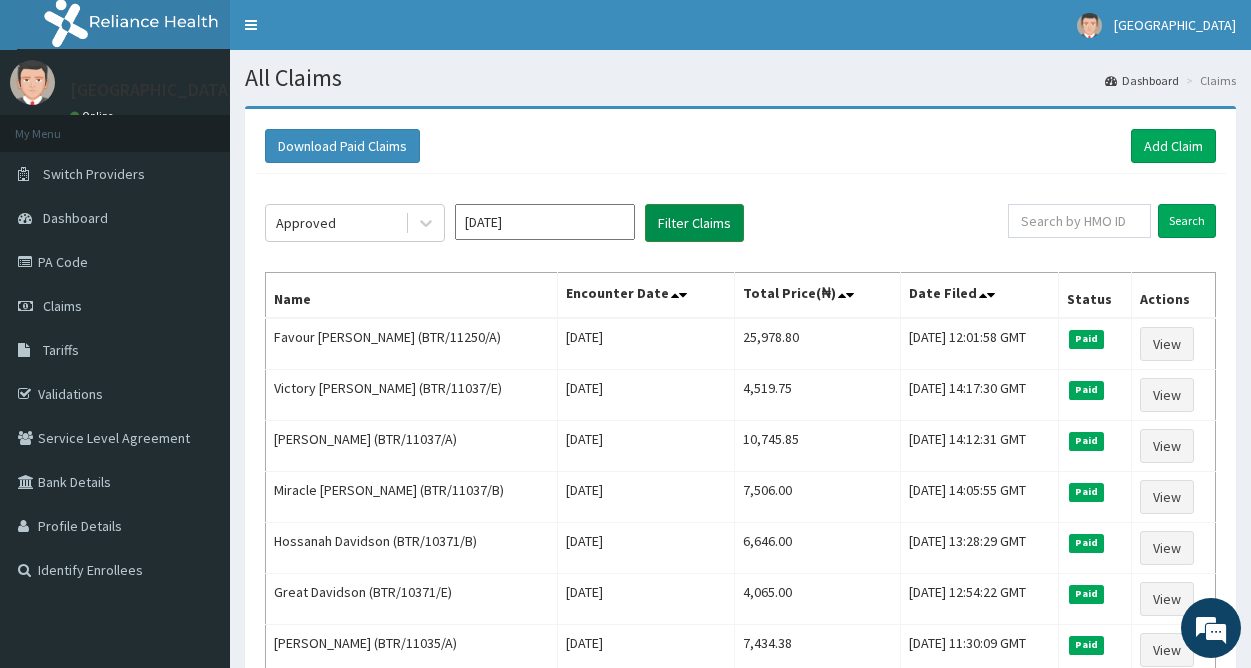 click on "Filter Claims" at bounding box center [694, 223] 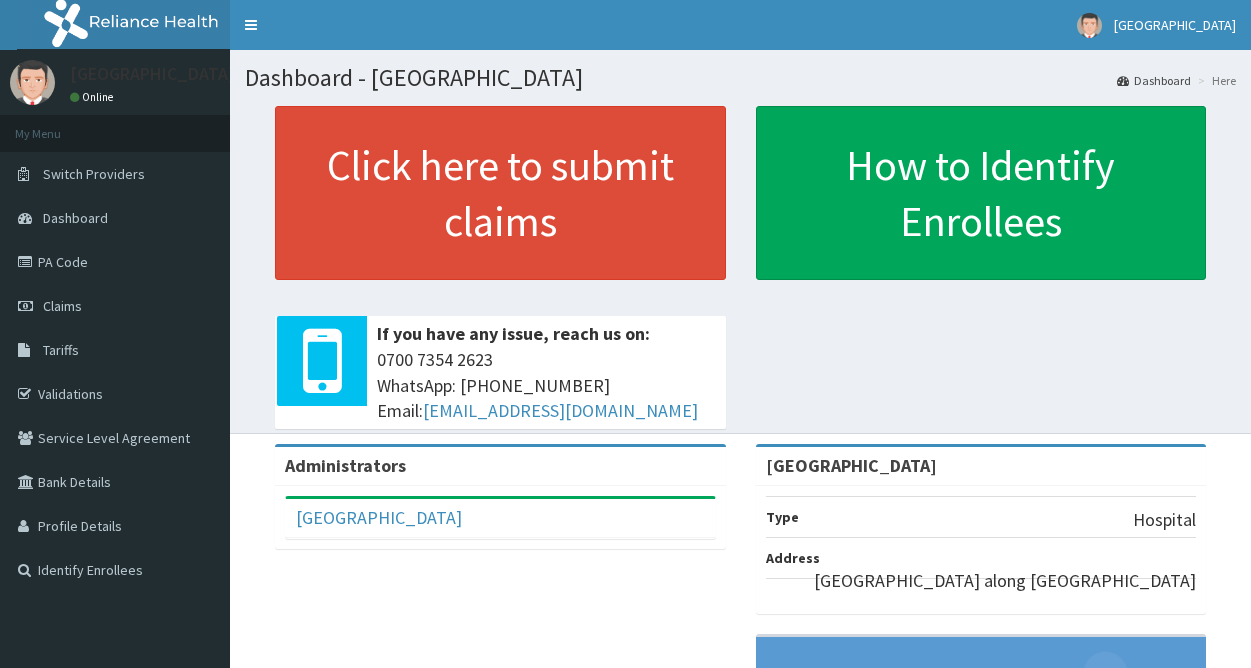 scroll, scrollTop: 0, scrollLeft: 0, axis: both 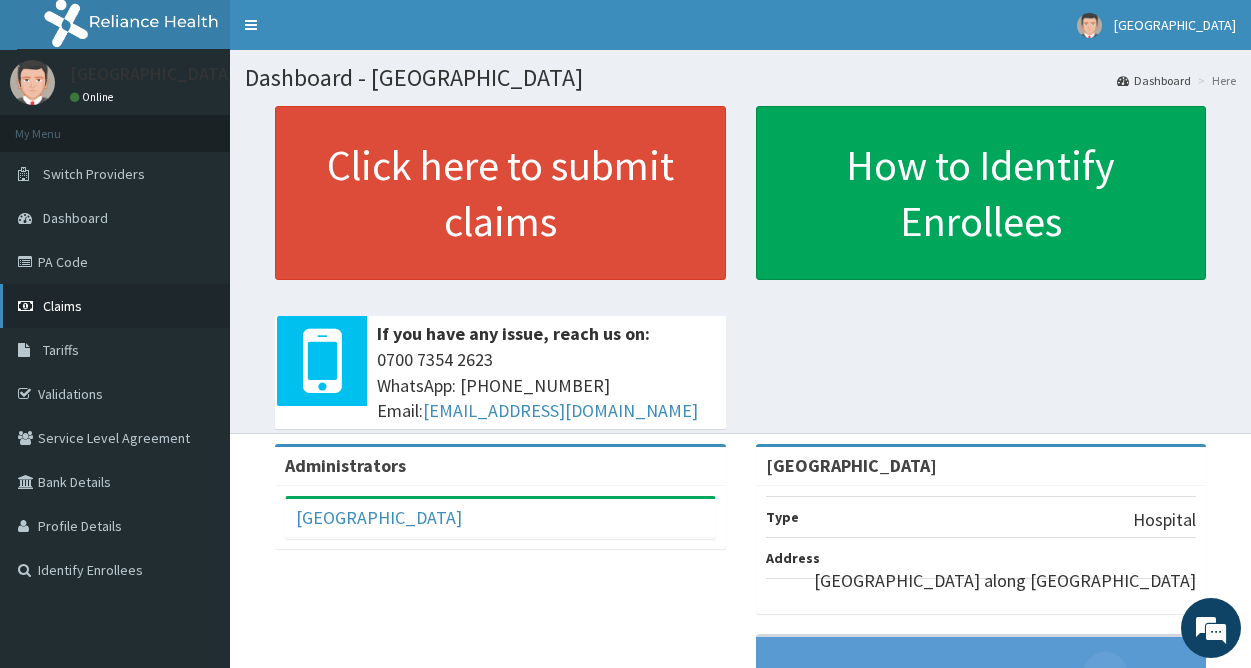 click on "Claims" at bounding box center [115, 306] 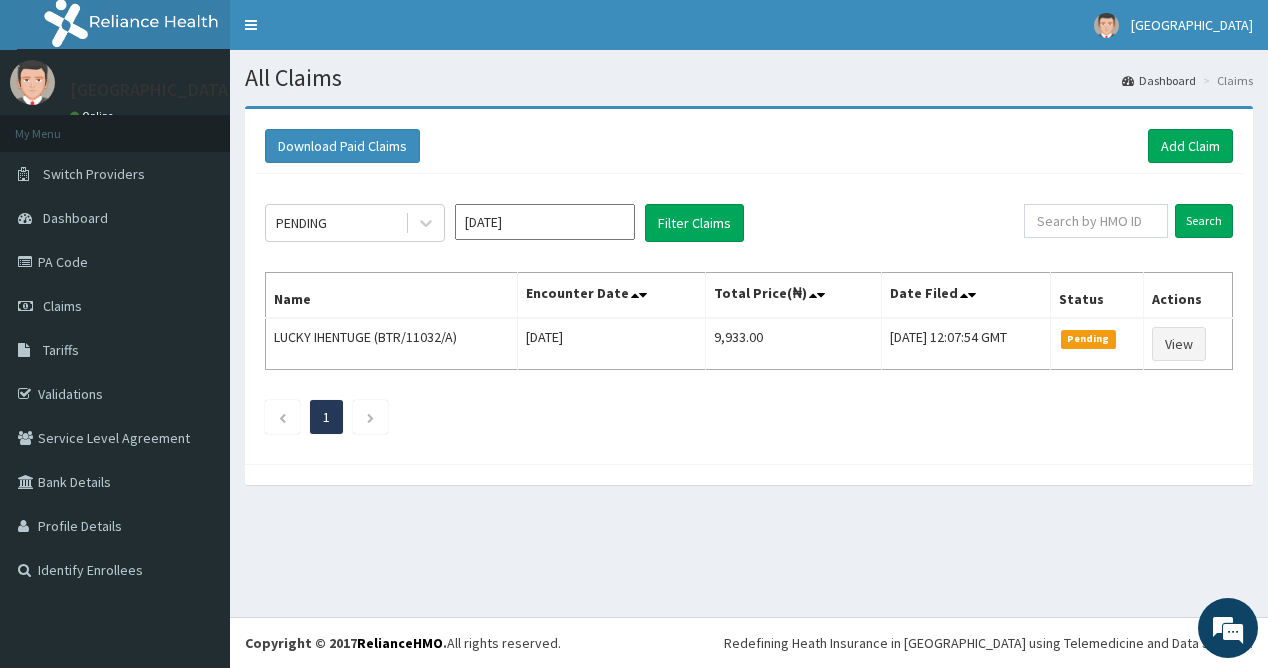 scroll, scrollTop: 0, scrollLeft: 0, axis: both 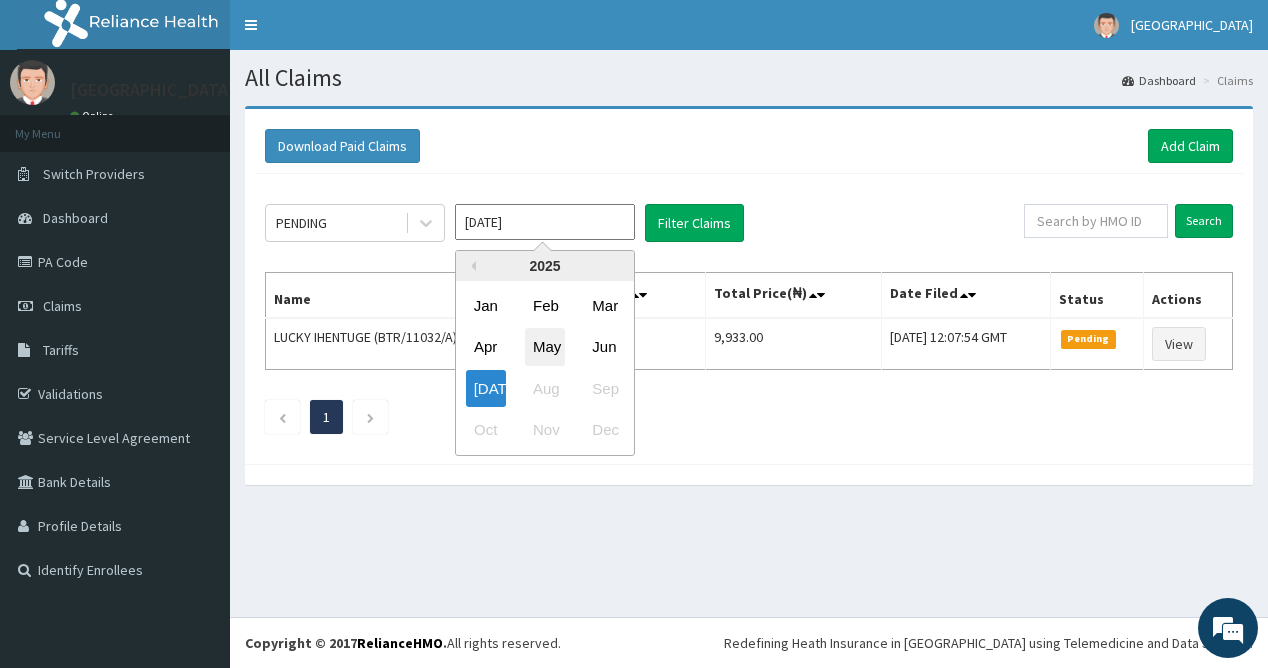 click on "May" at bounding box center [545, 347] 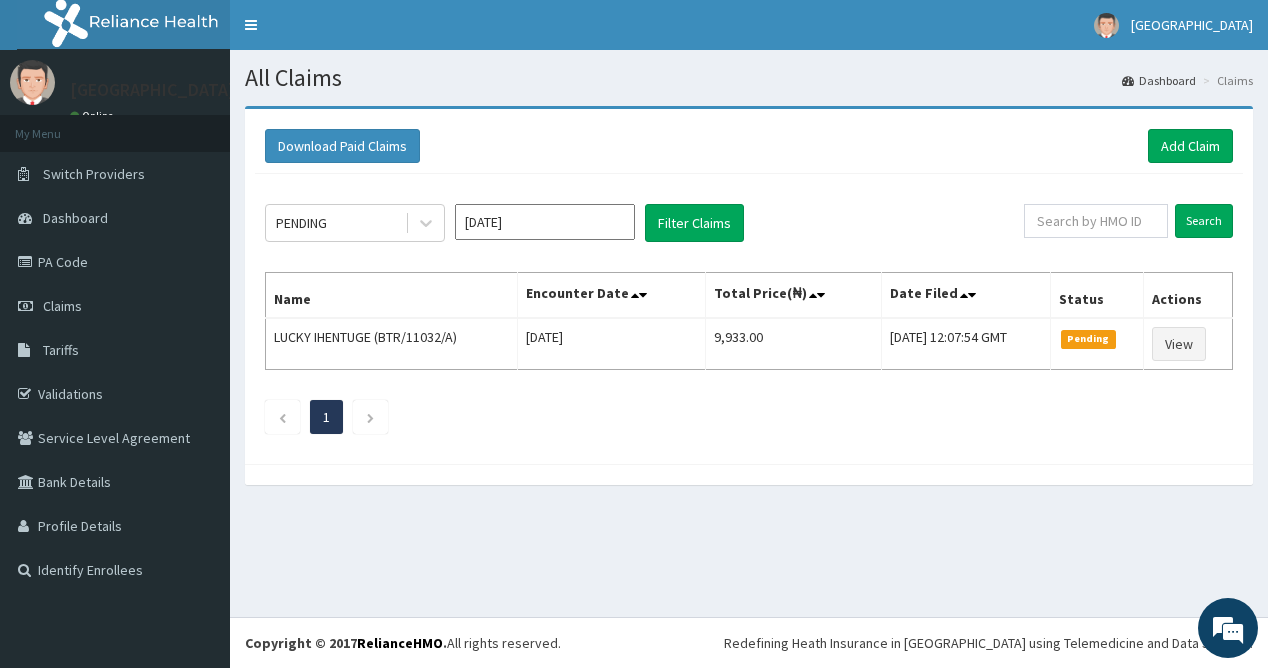 type on "May 2025" 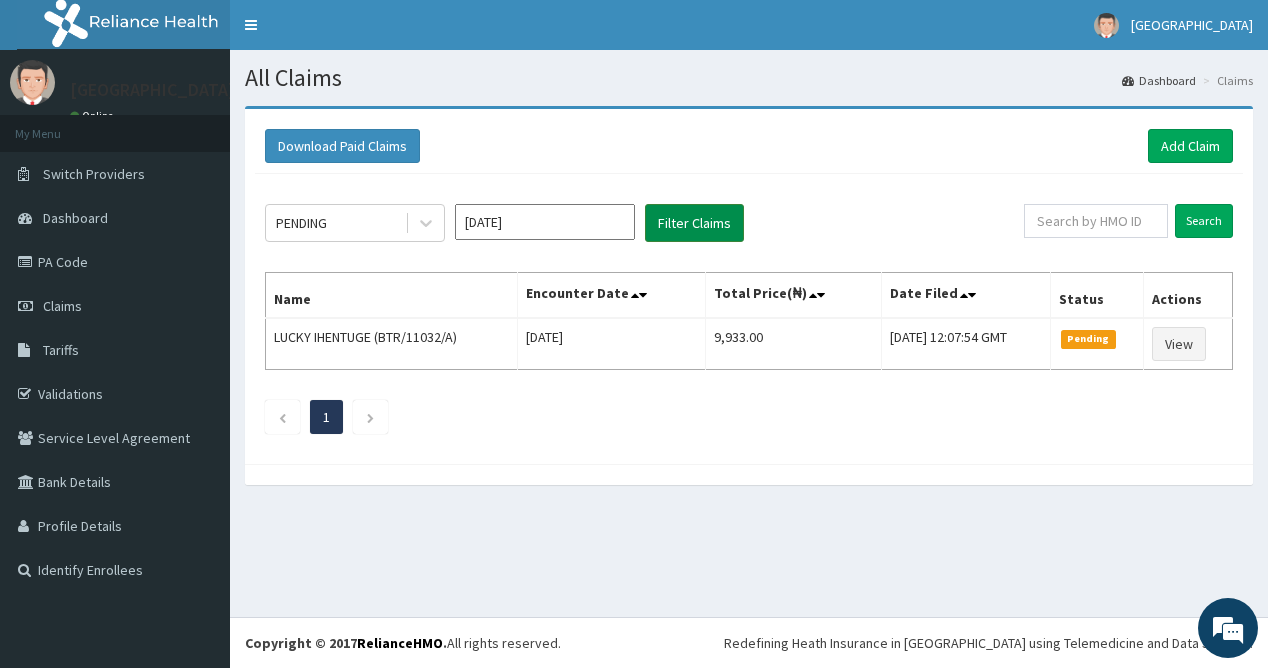 click on "Filter Claims" at bounding box center (694, 223) 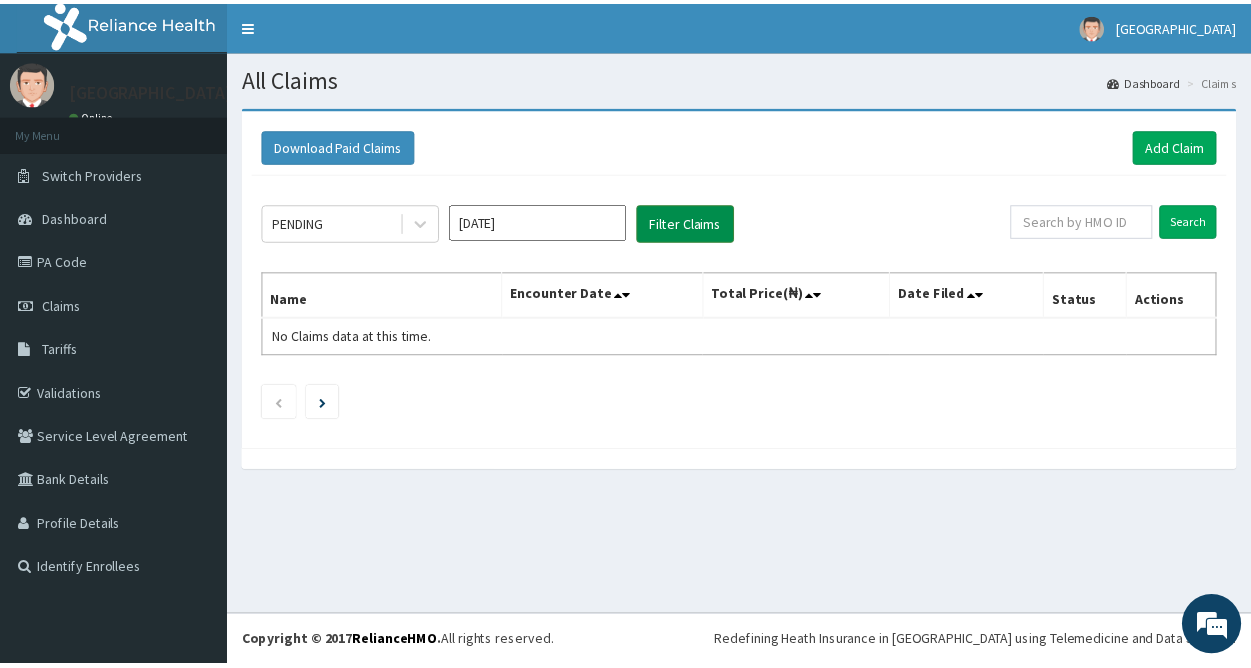 scroll, scrollTop: 0, scrollLeft: 0, axis: both 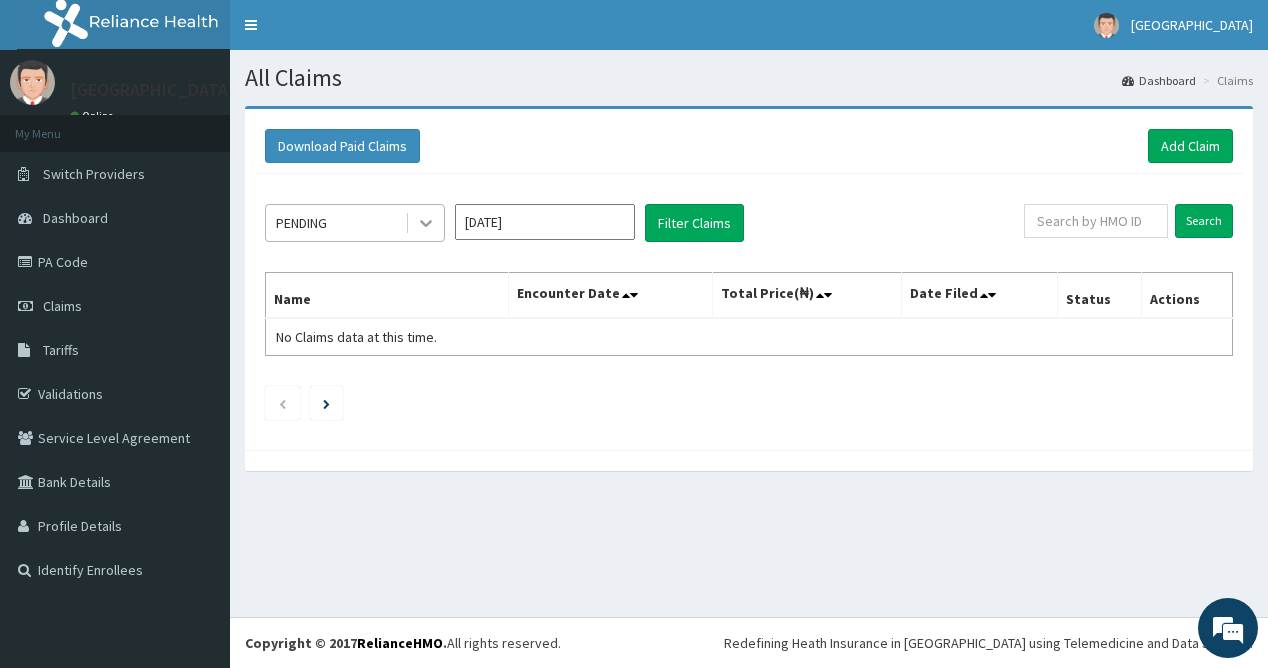 click 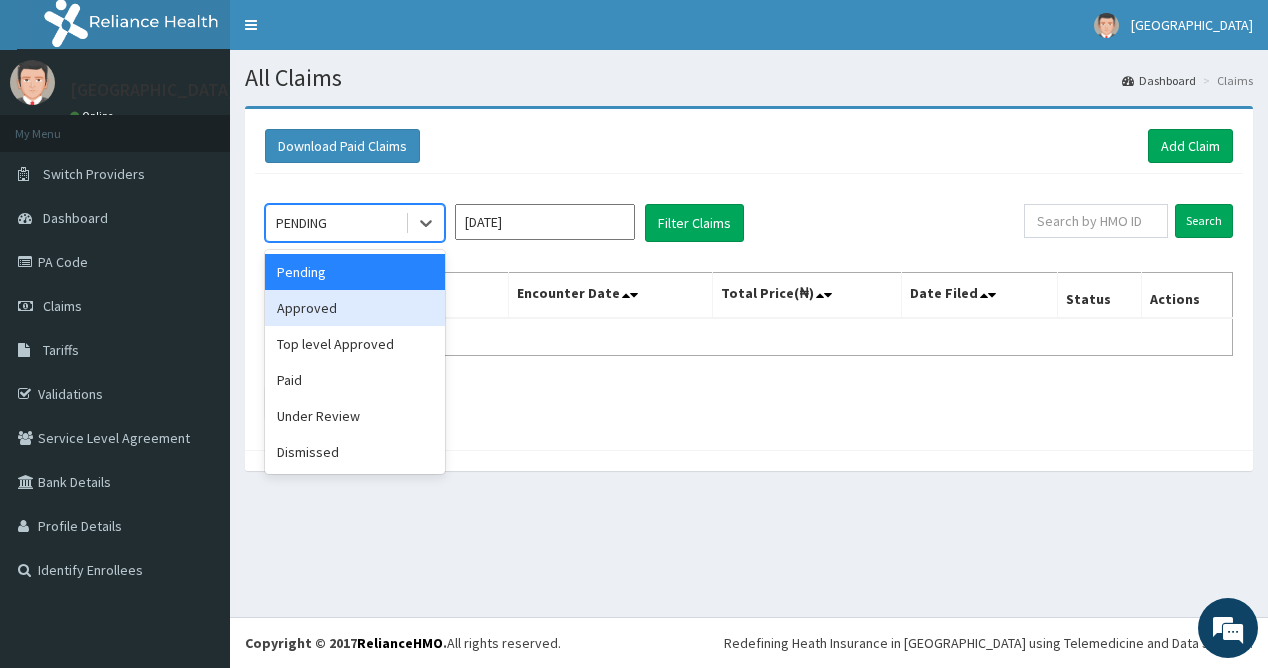 click on "Approved" at bounding box center (355, 308) 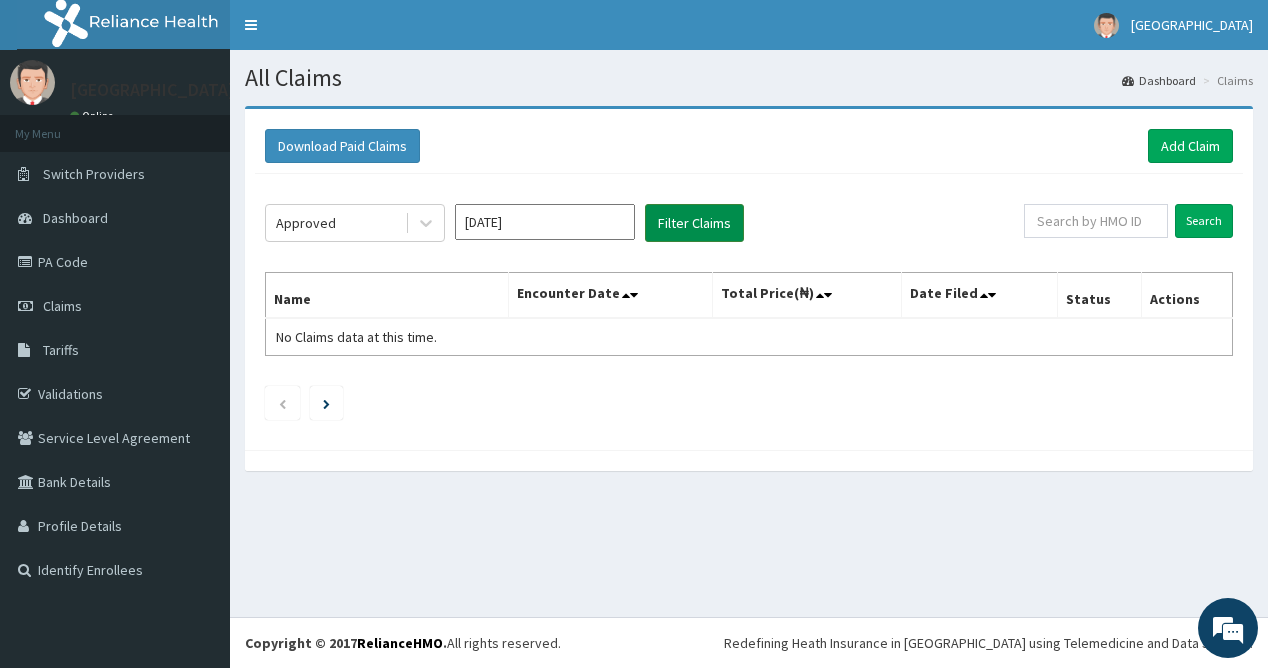 click on "Filter Claims" at bounding box center [694, 223] 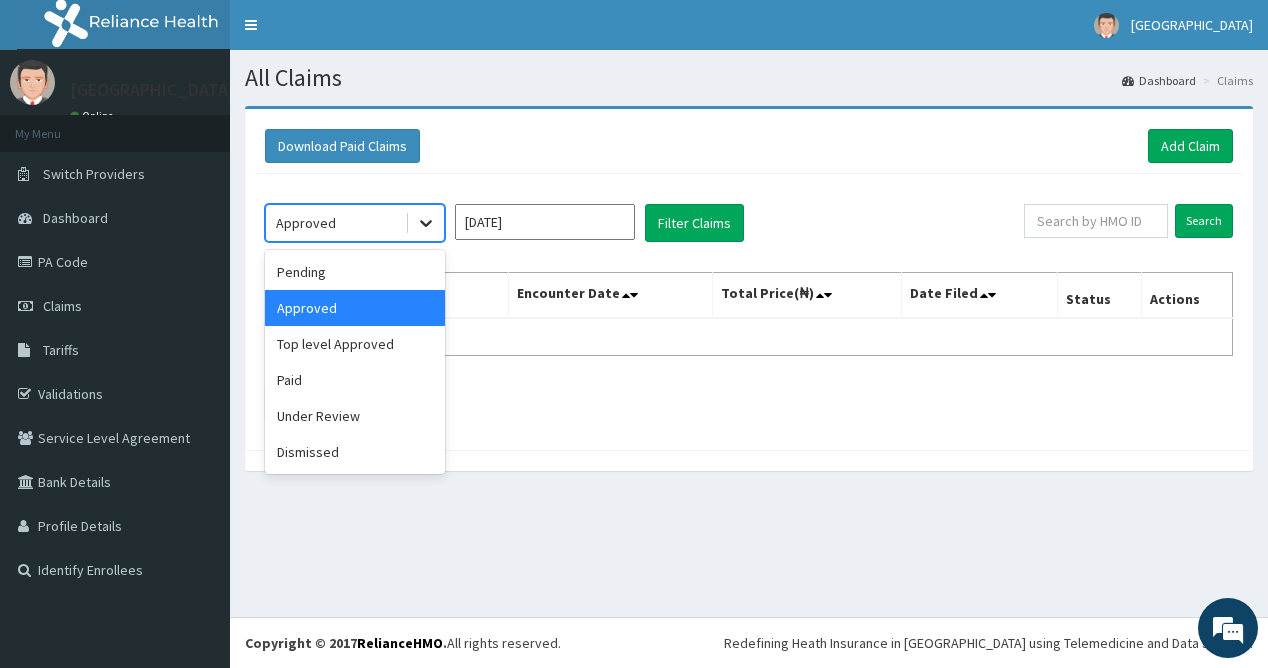 click 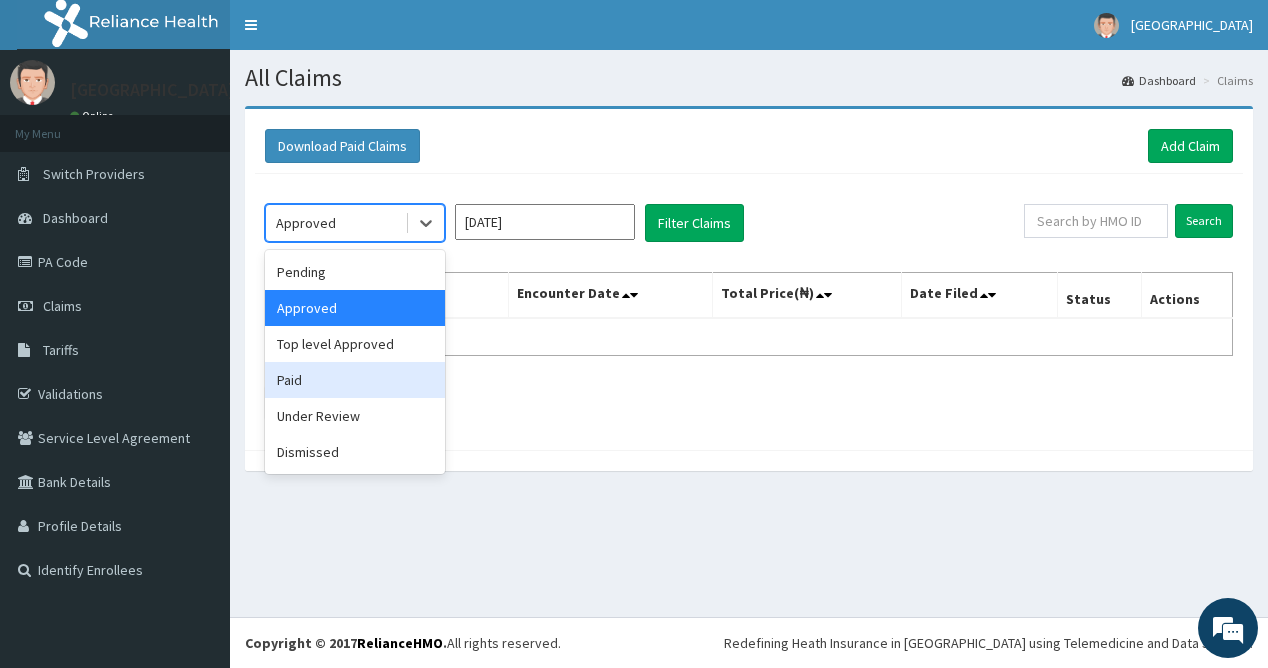 click on "Paid" at bounding box center [355, 380] 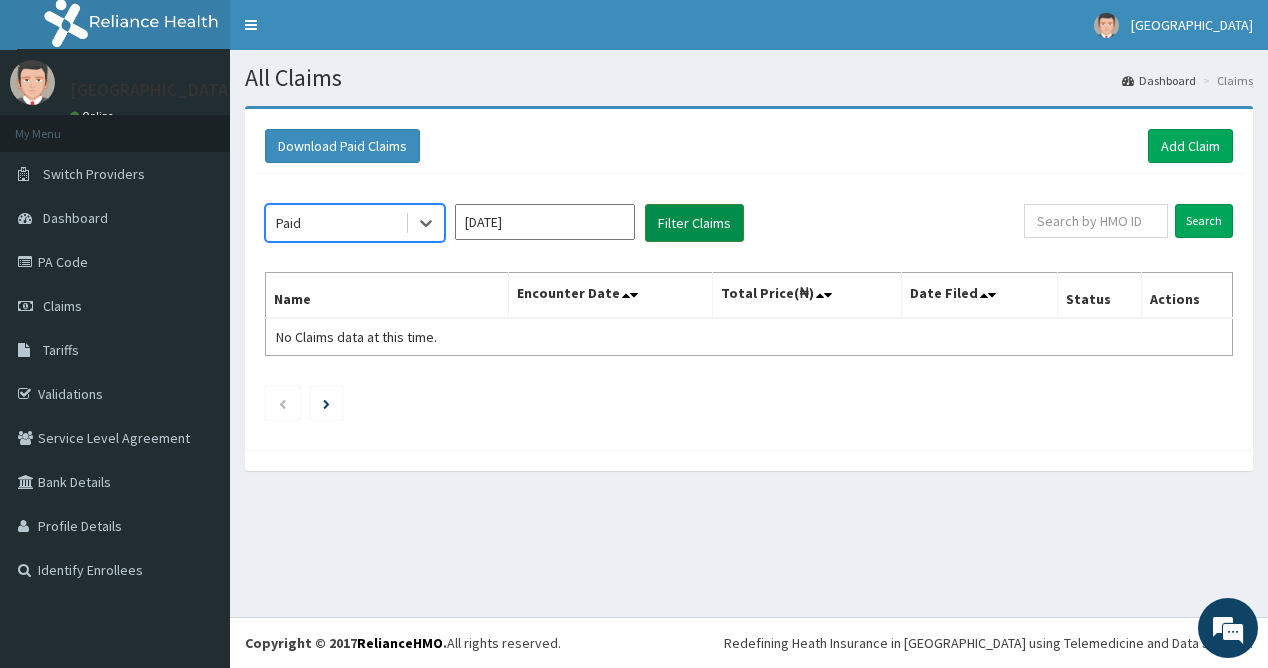 click on "Filter Claims" at bounding box center (694, 223) 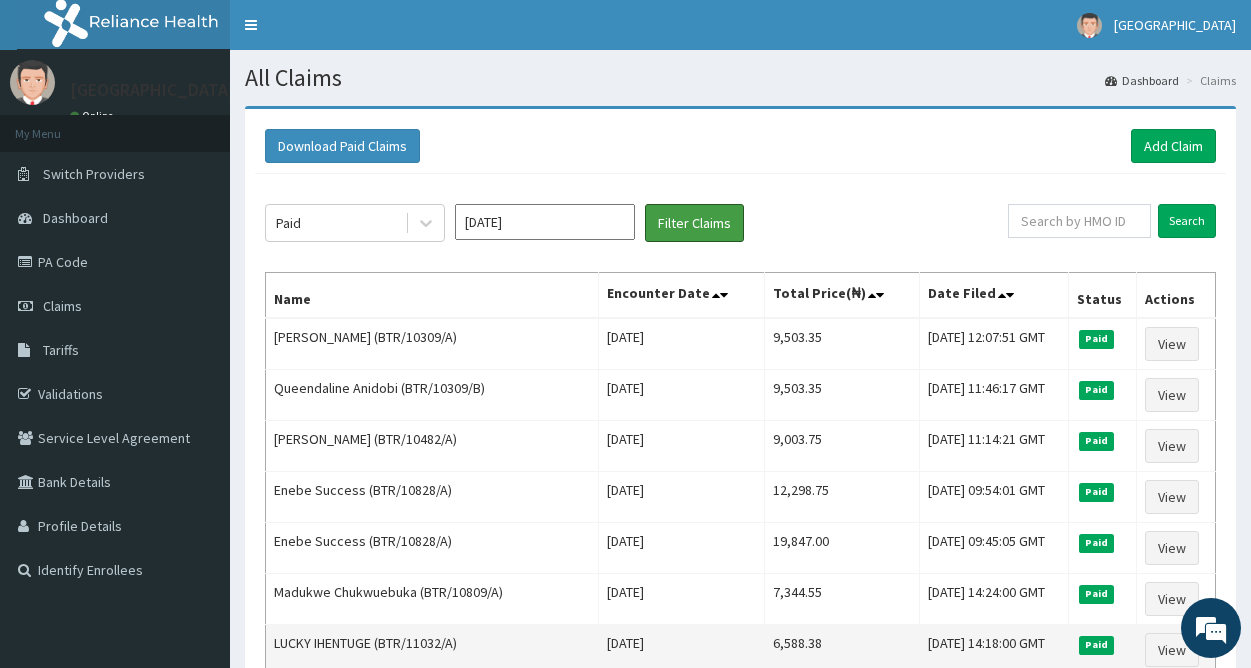 type 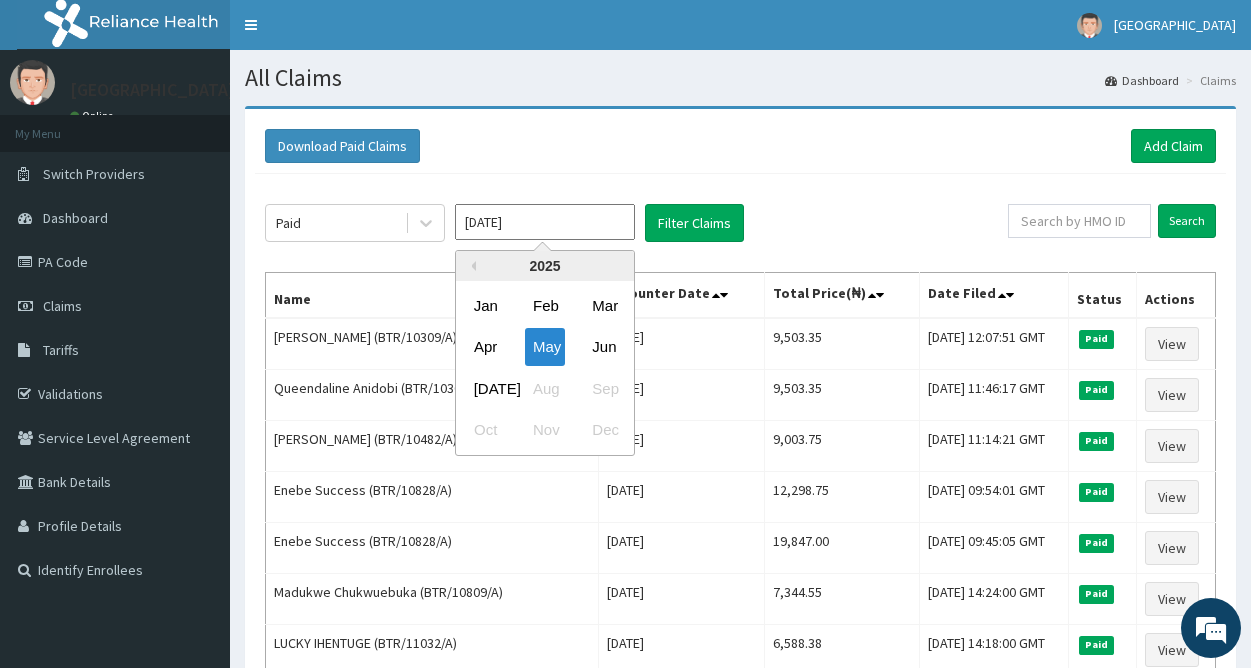click on "May 2025" at bounding box center (545, 222) 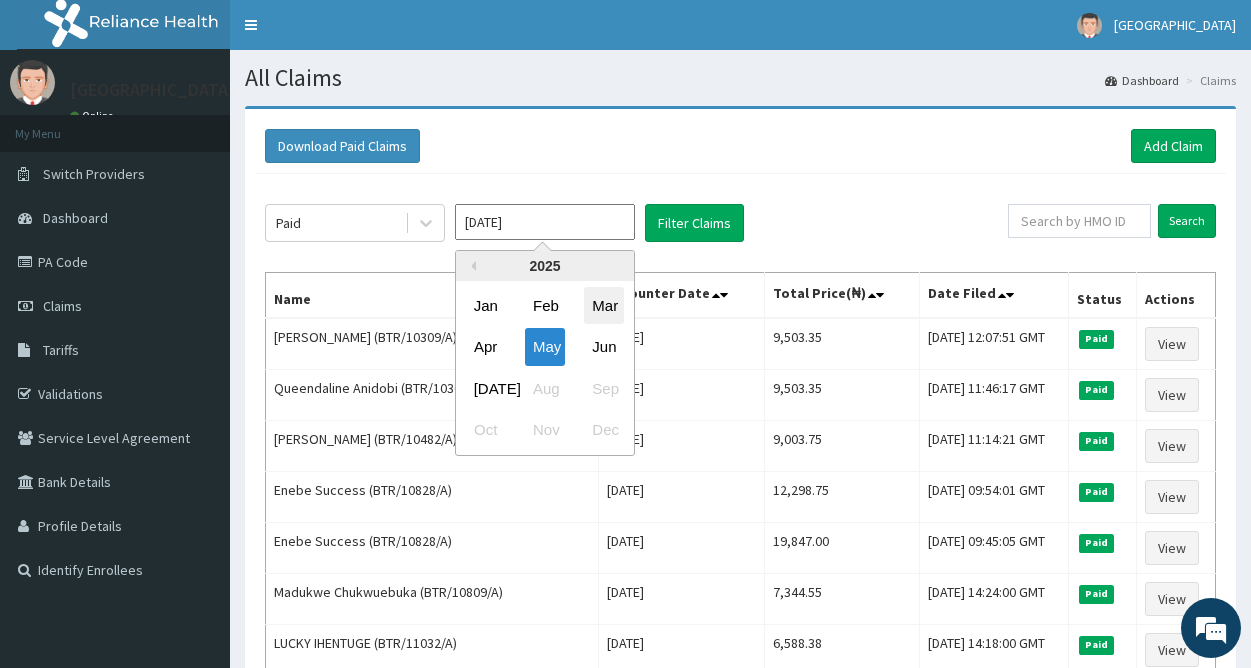 click on "Mar" at bounding box center [604, 305] 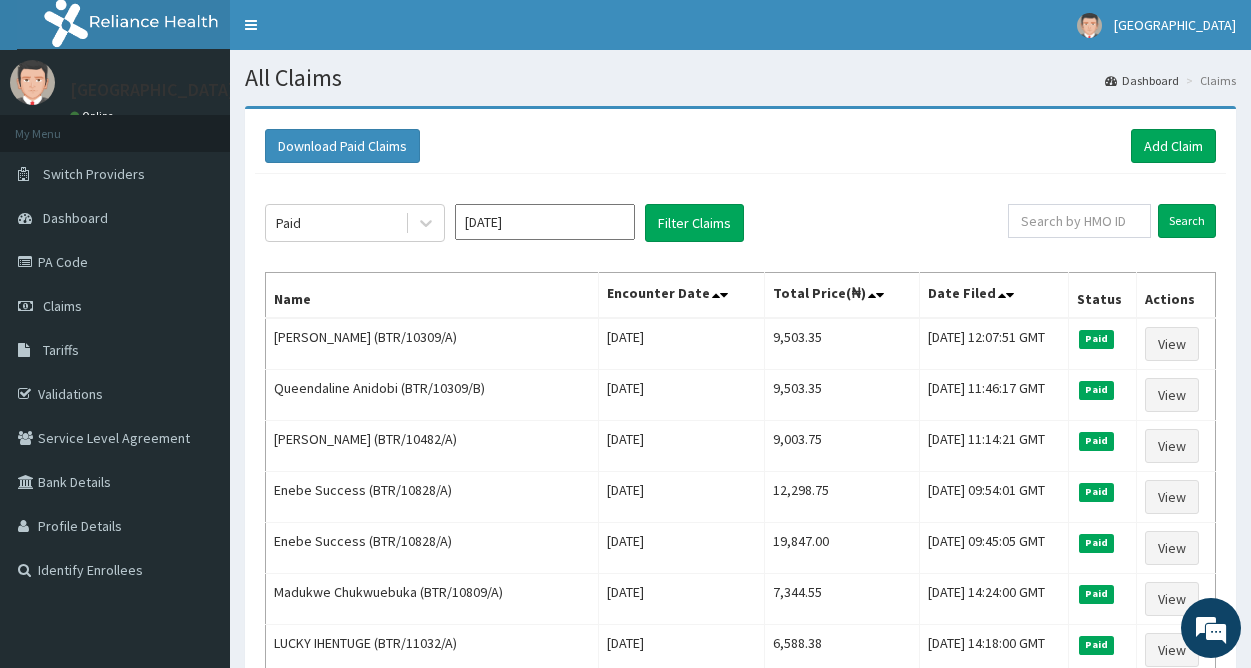 type on "Mar 2025" 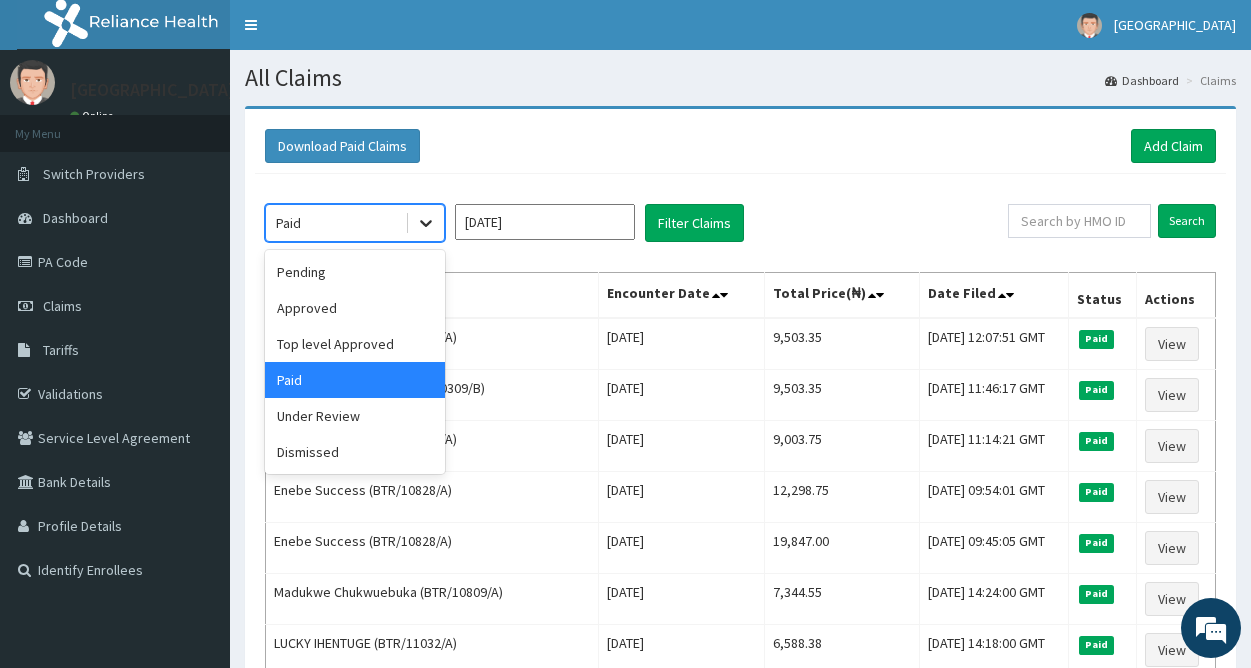 click 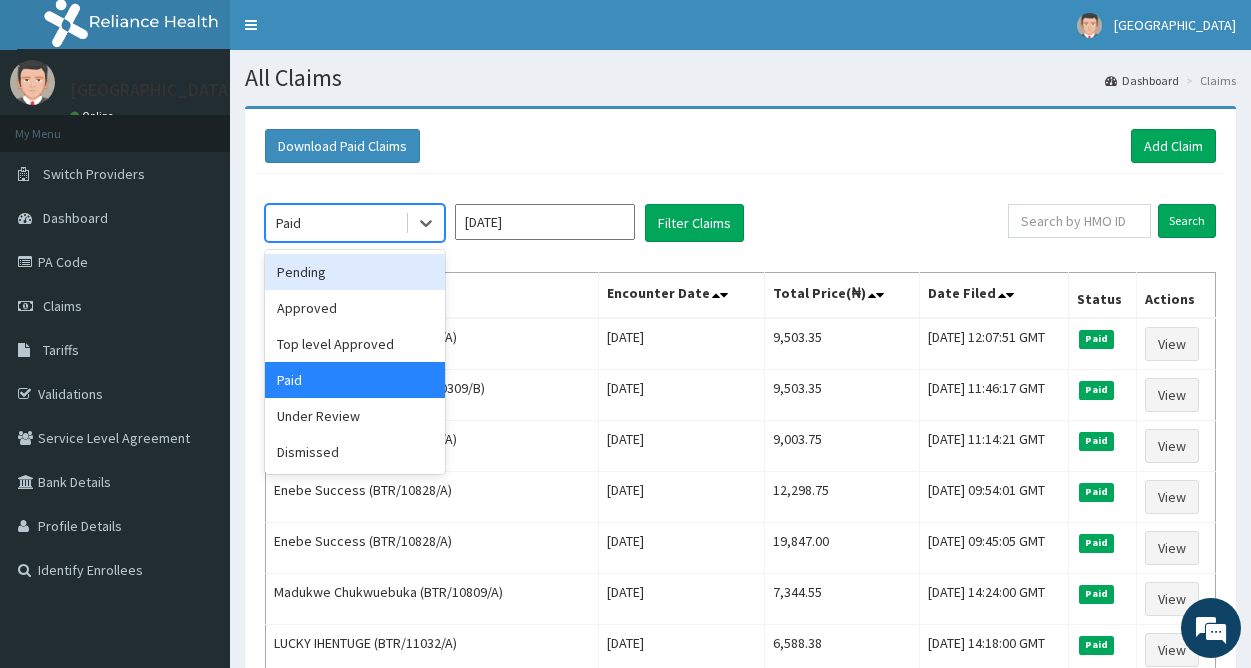 click on "Pending" at bounding box center (355, 272) 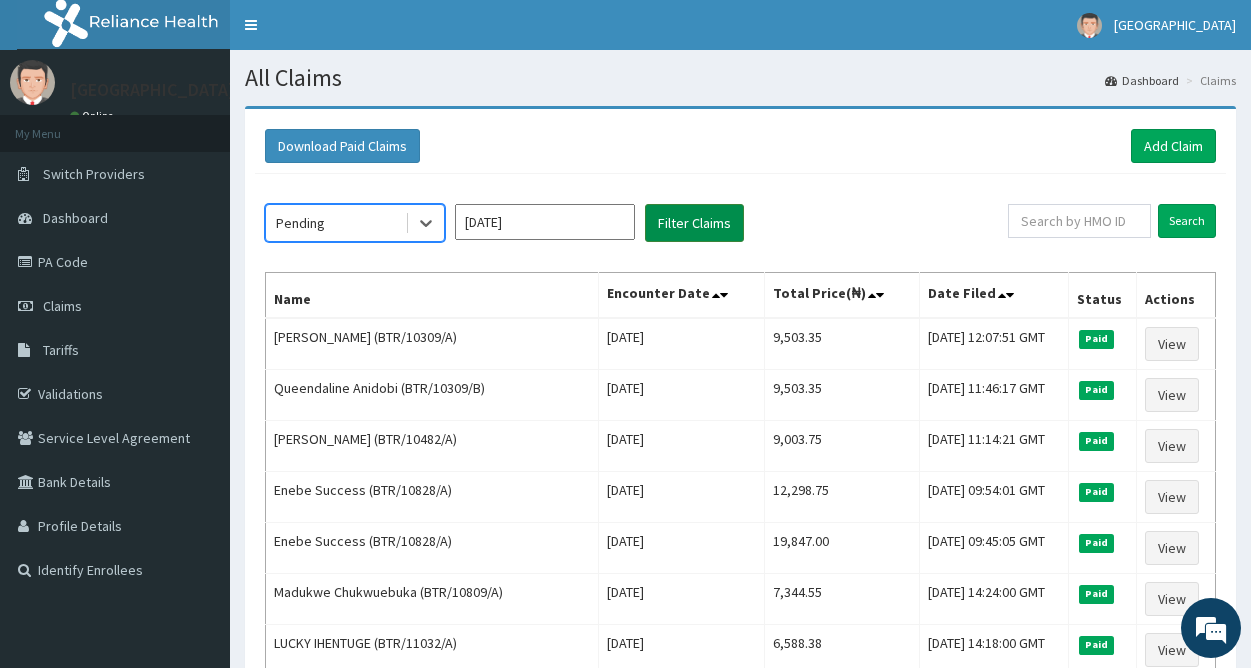 click on "Filter Claims" at bounding box center (694, 223) 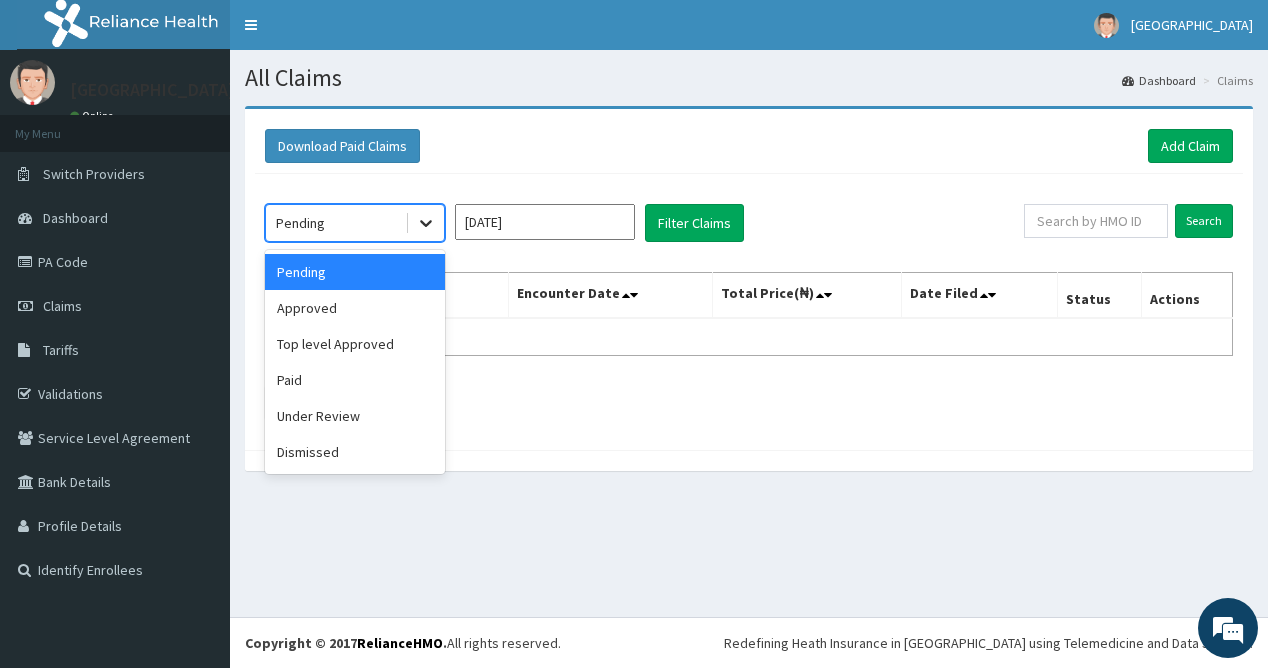 click at bounding box center (426, 223) 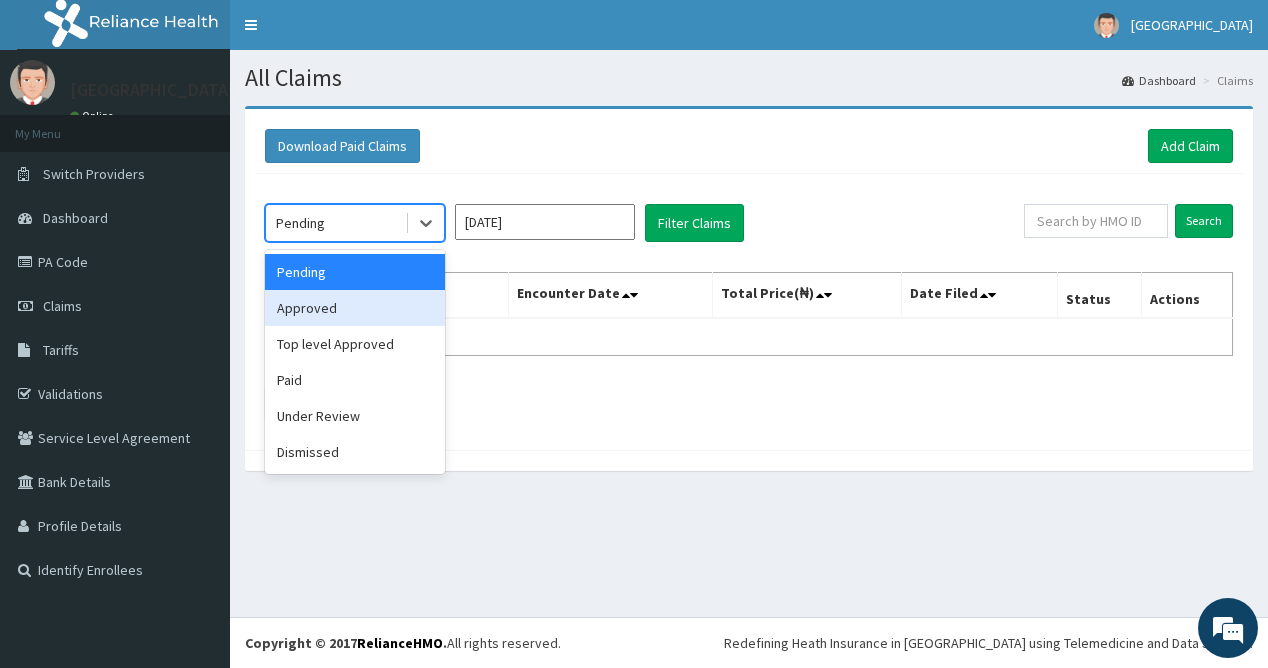 click on "Approved" at bounding box center [355, 308] 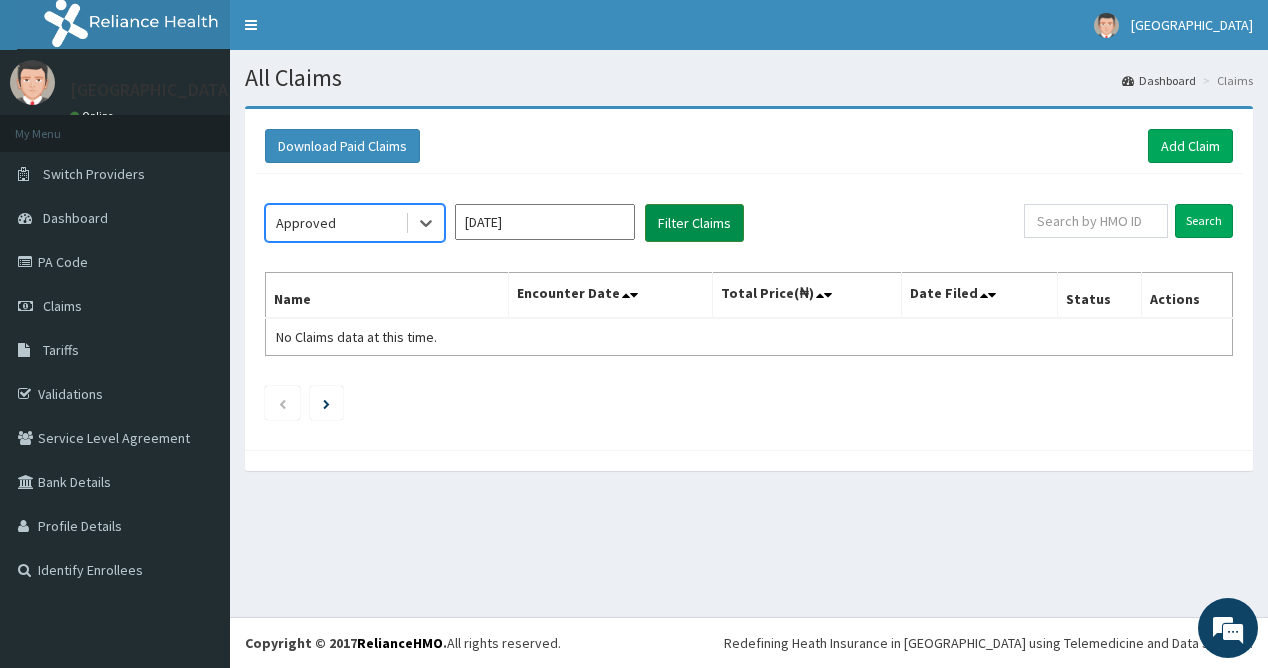 click on "Filter Claims" at bounding box center (694, 223) 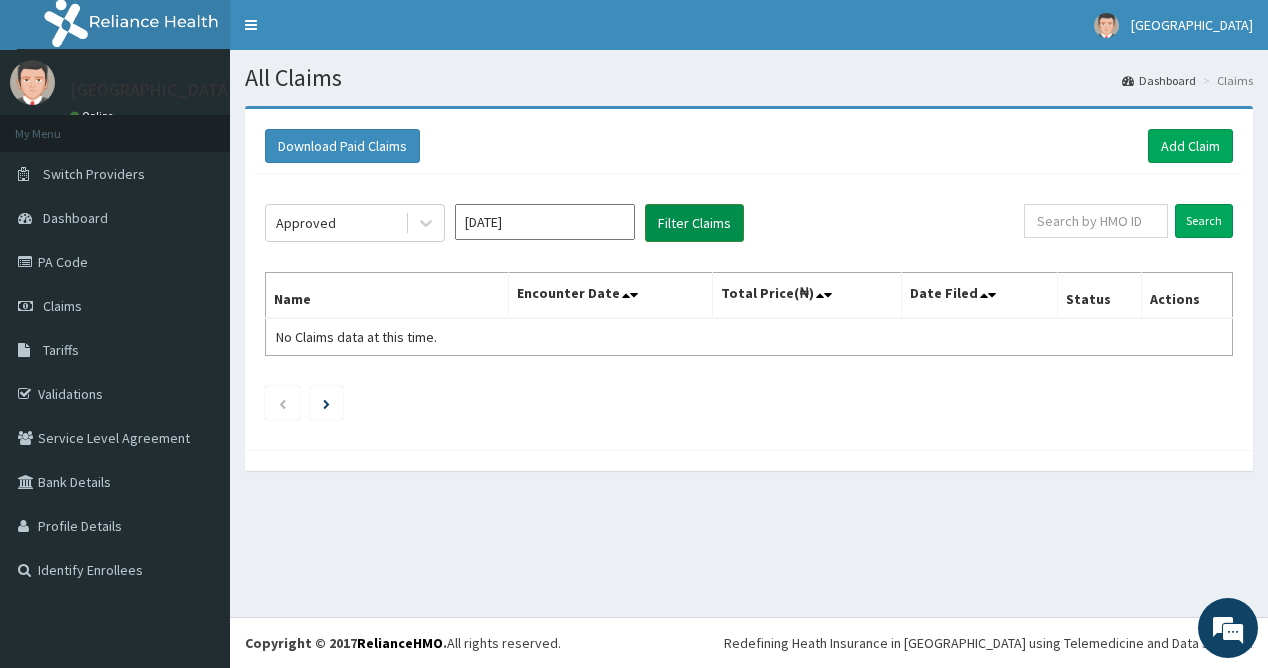 click on "Filter Claims" at bounding box center (694, 223) 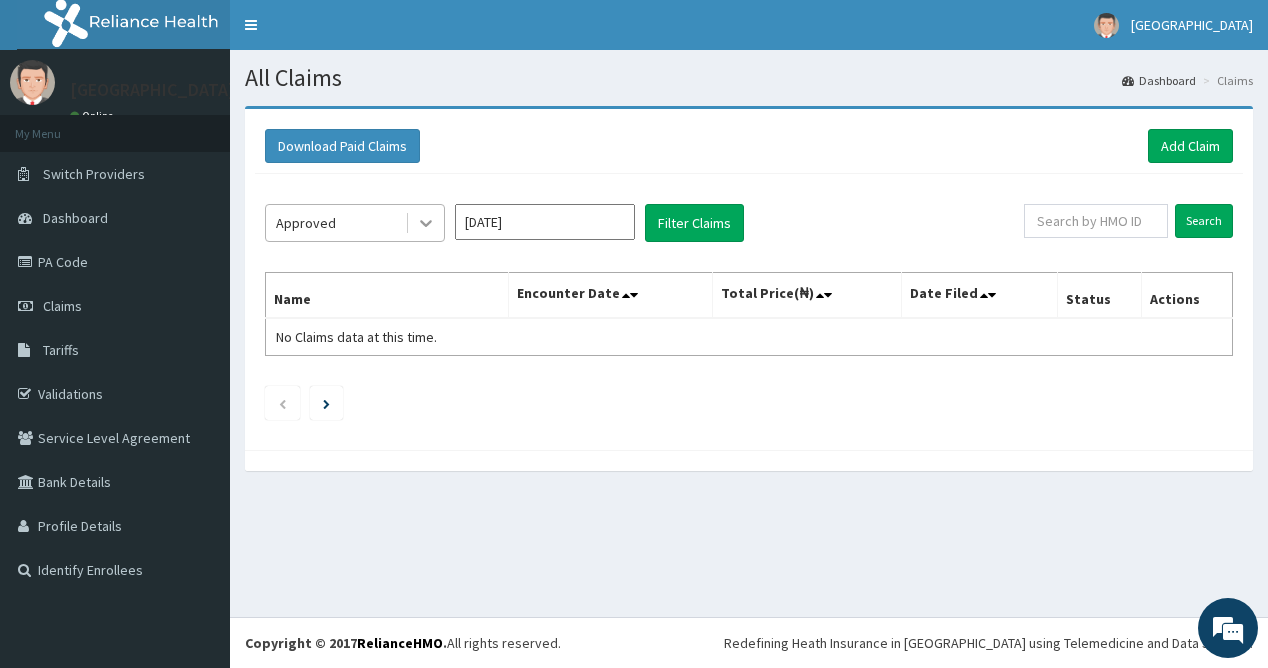 click 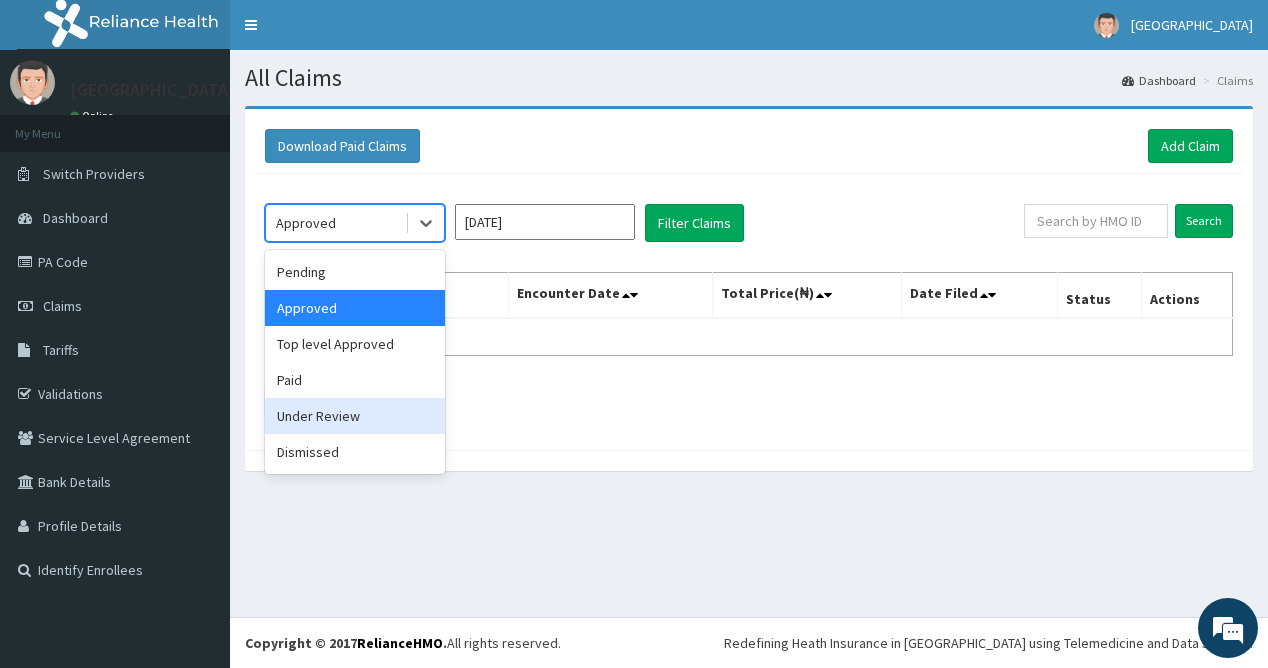 click on "Under Review" at bounding box center (355, 416) 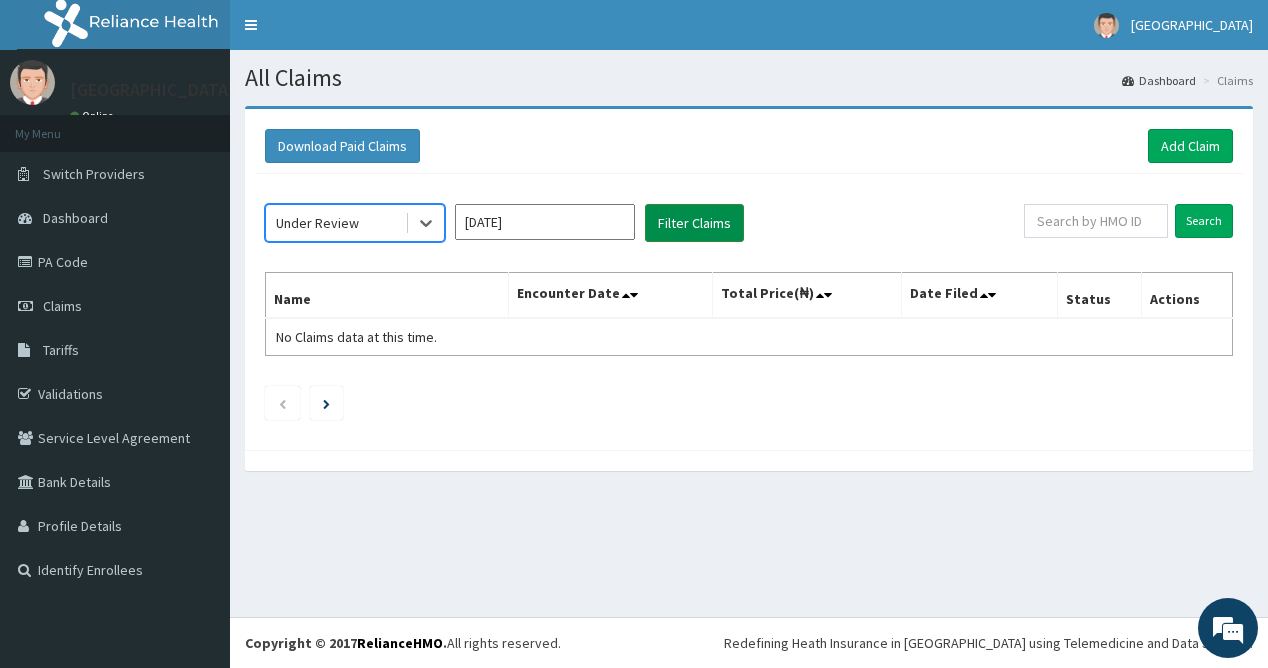 click on "Filter Claims" at bounding box center (694, 223) 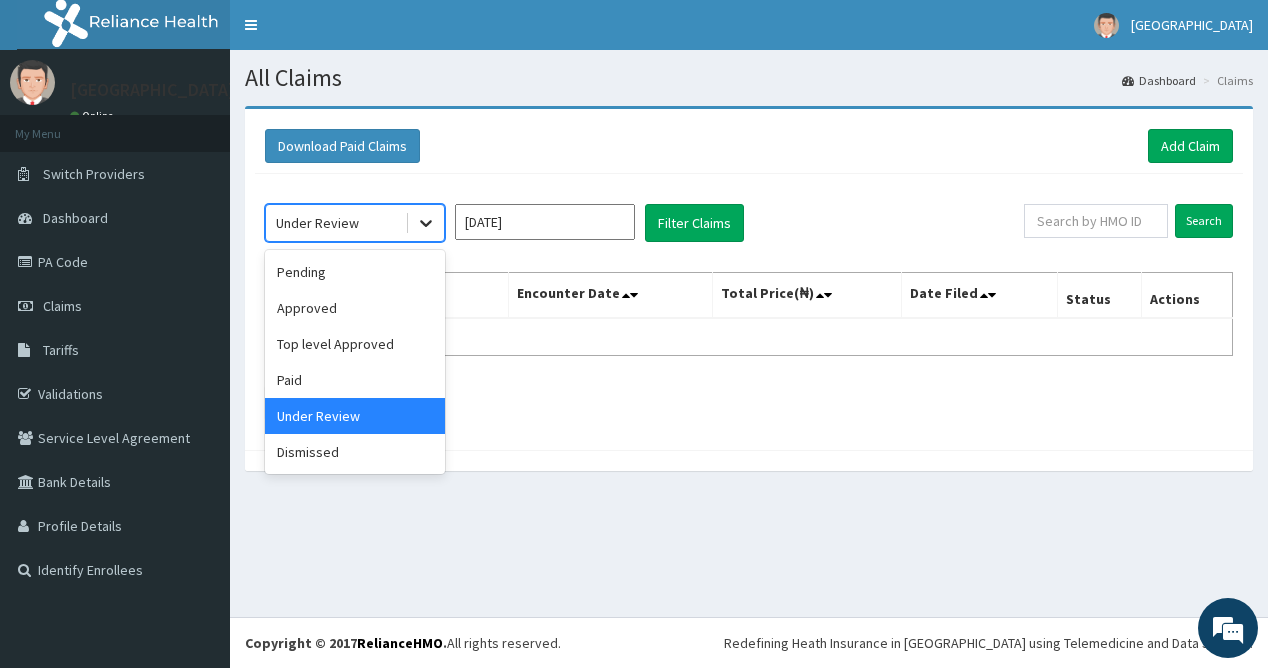 click 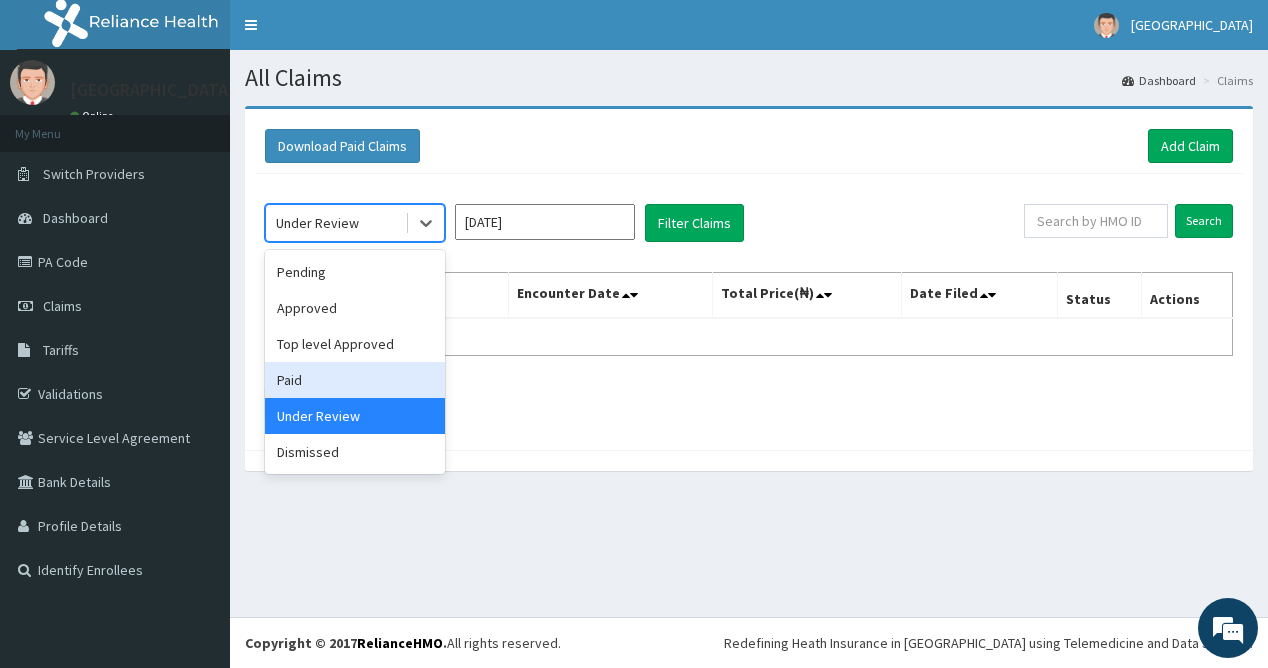 click on "Paid" at bounding box center [355, 380] 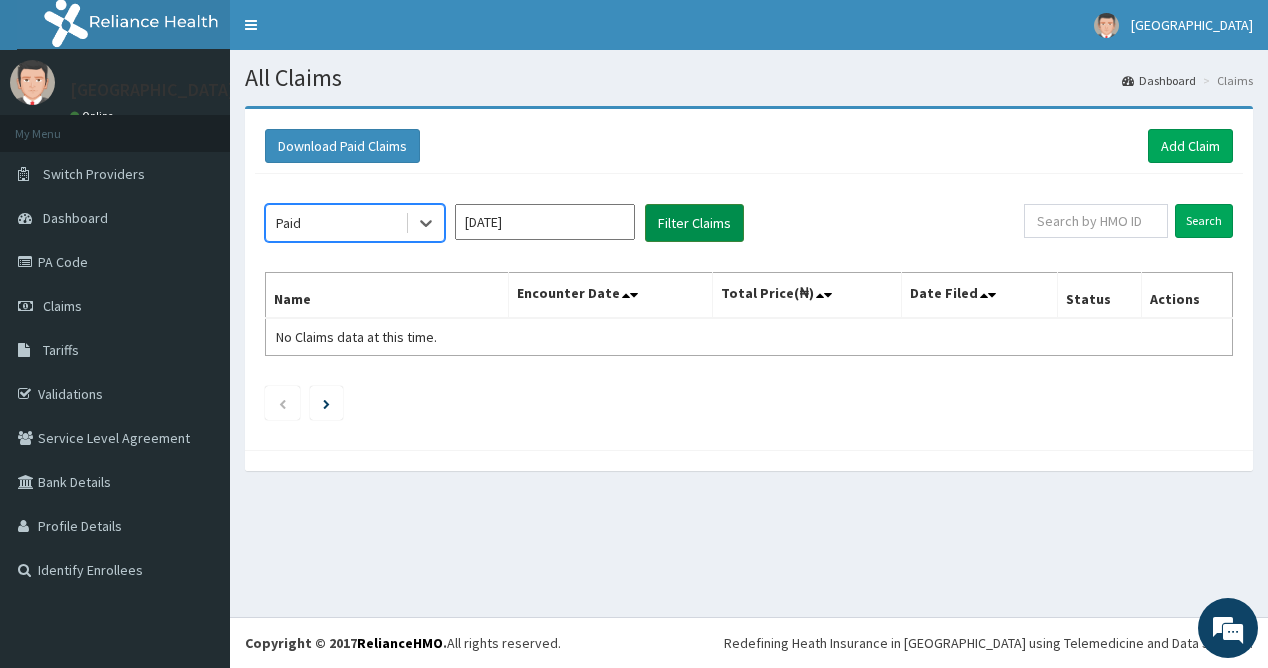 click on "Filter Claims" at bounding box center (694, 223) 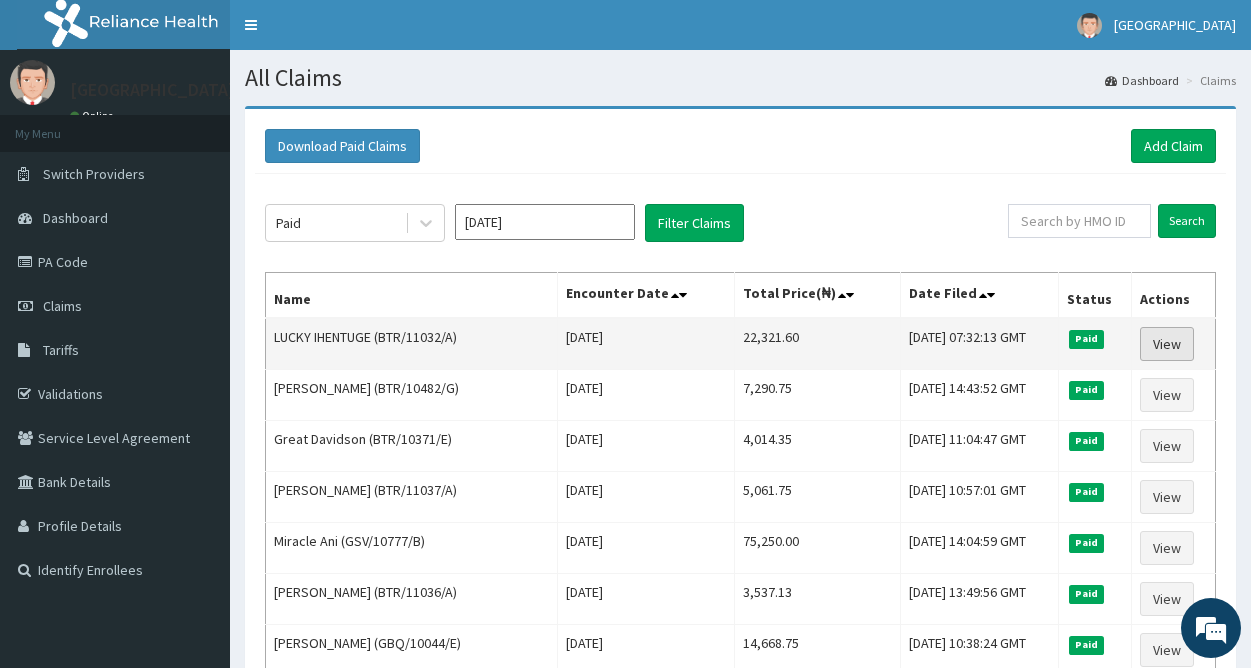 click on "View" at bounding box center (1167, 344) 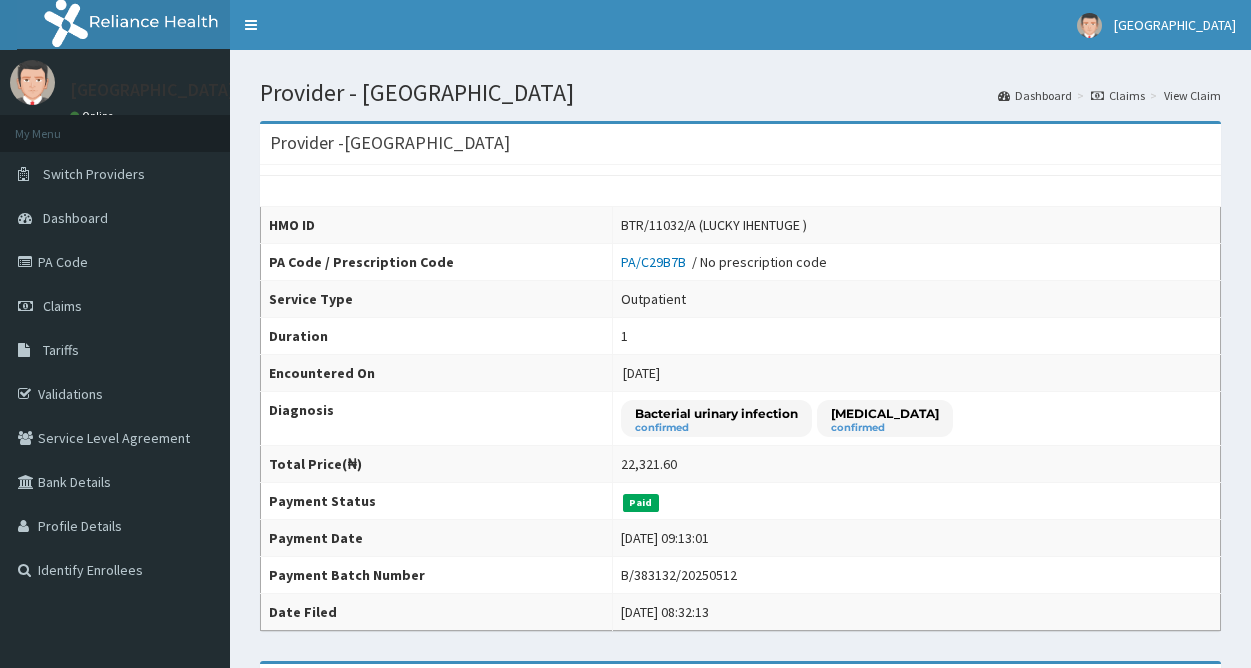 scroll, scrollTop: 0, scrollLeft: 0, axis: both 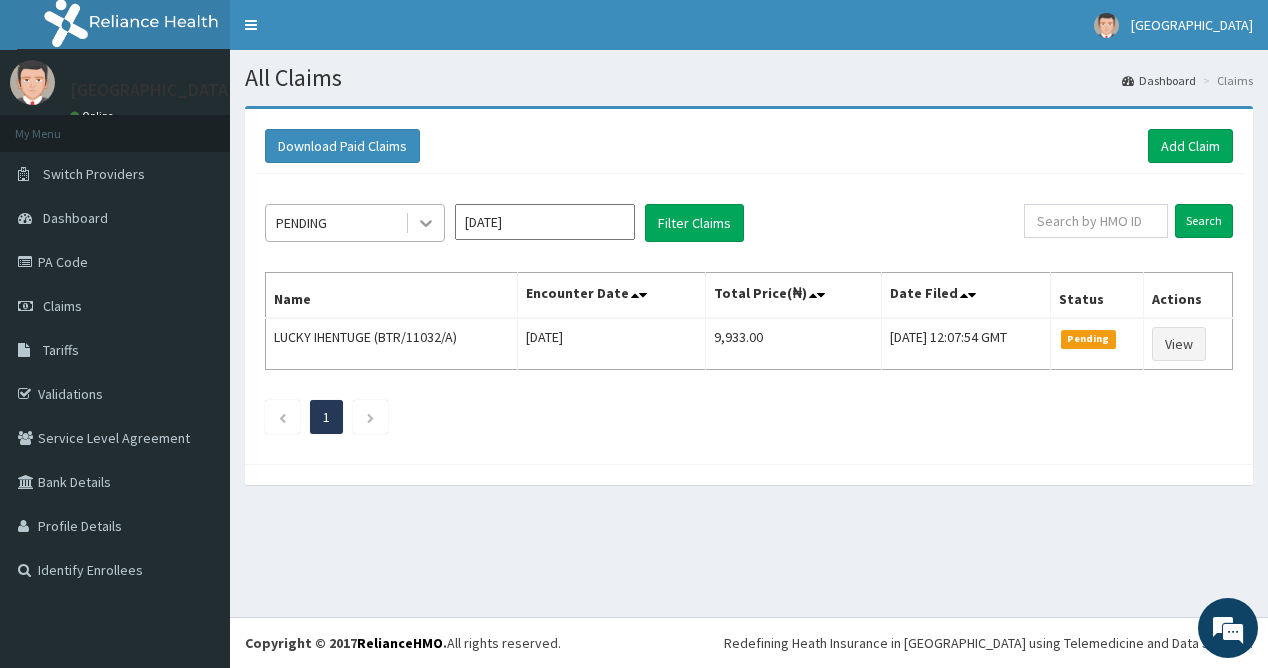 click 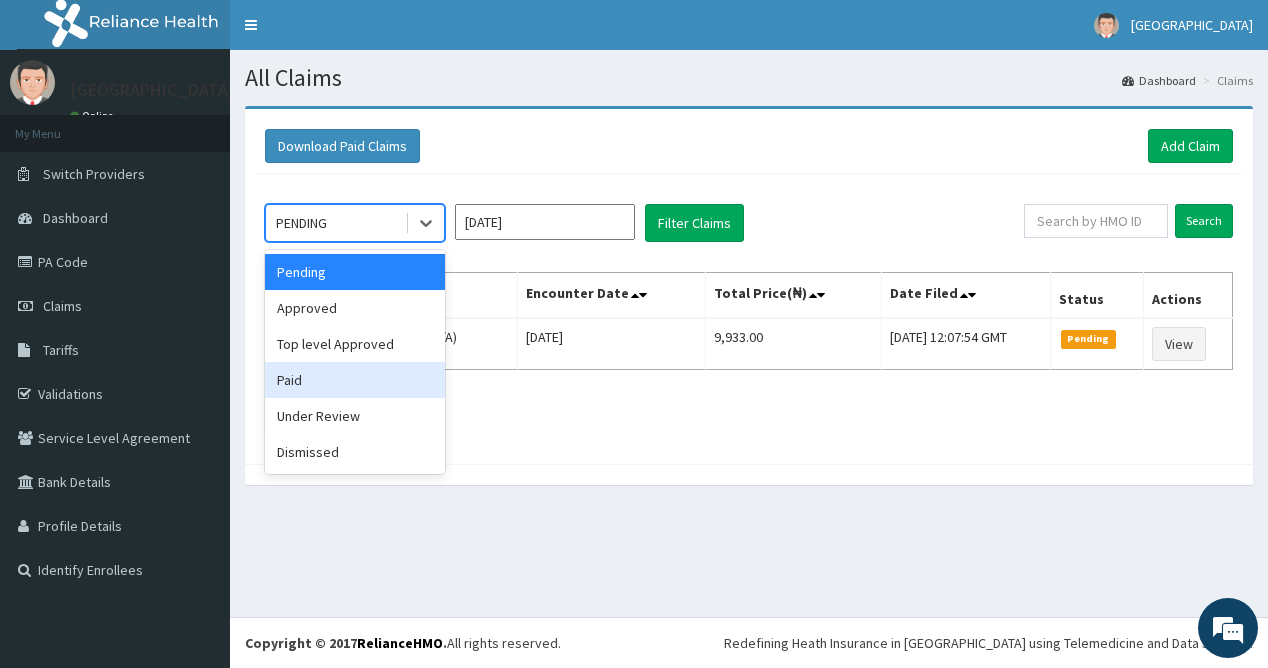 click on "Paid" at bounding box center [355, 380] 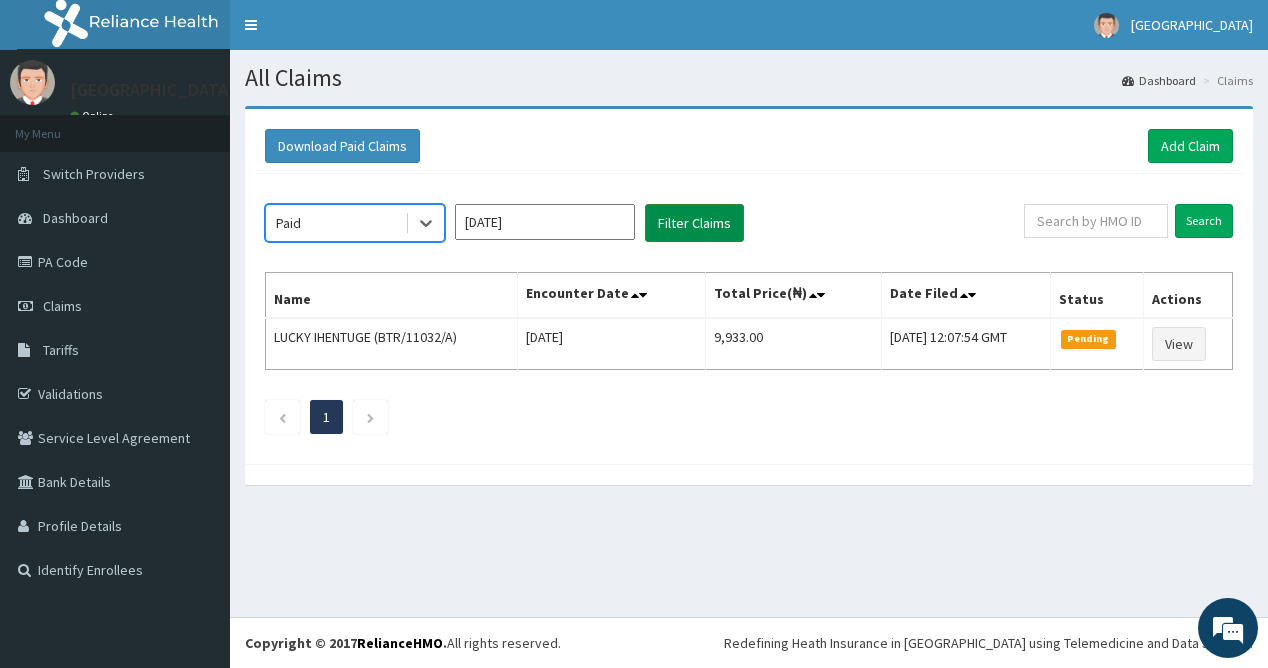 click on "Filter Claims" at bounding box center [694, 223] 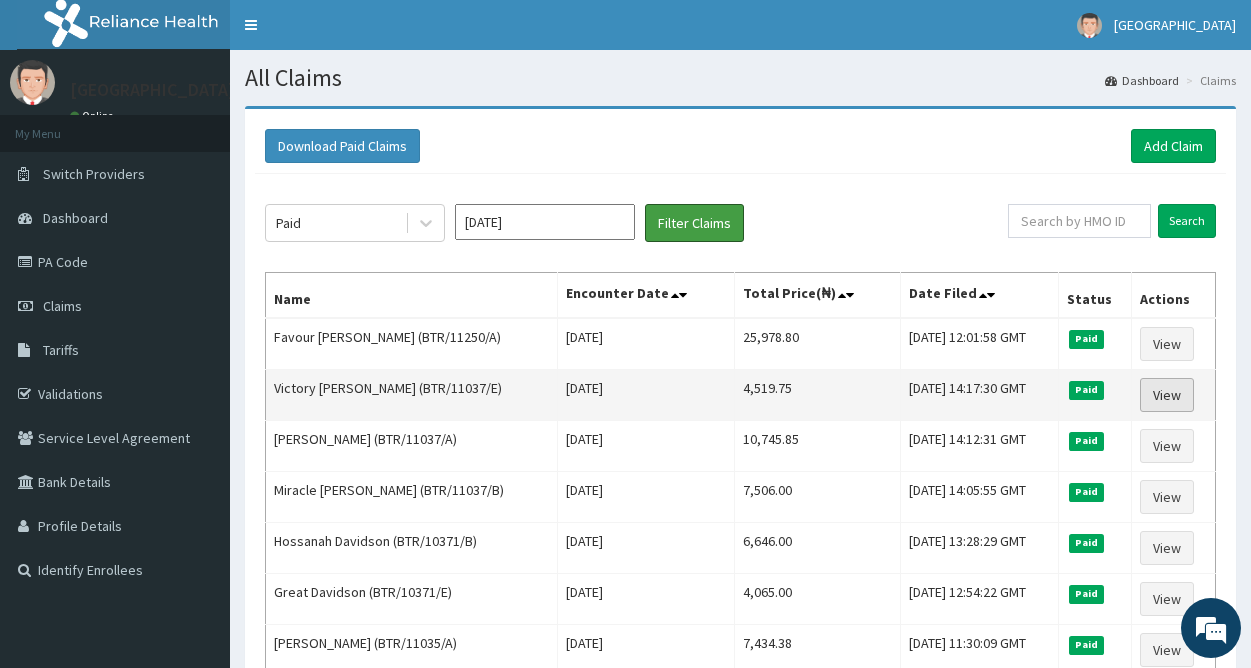scroll, scrollTop: 0, scrollLeft: 0, axis: both 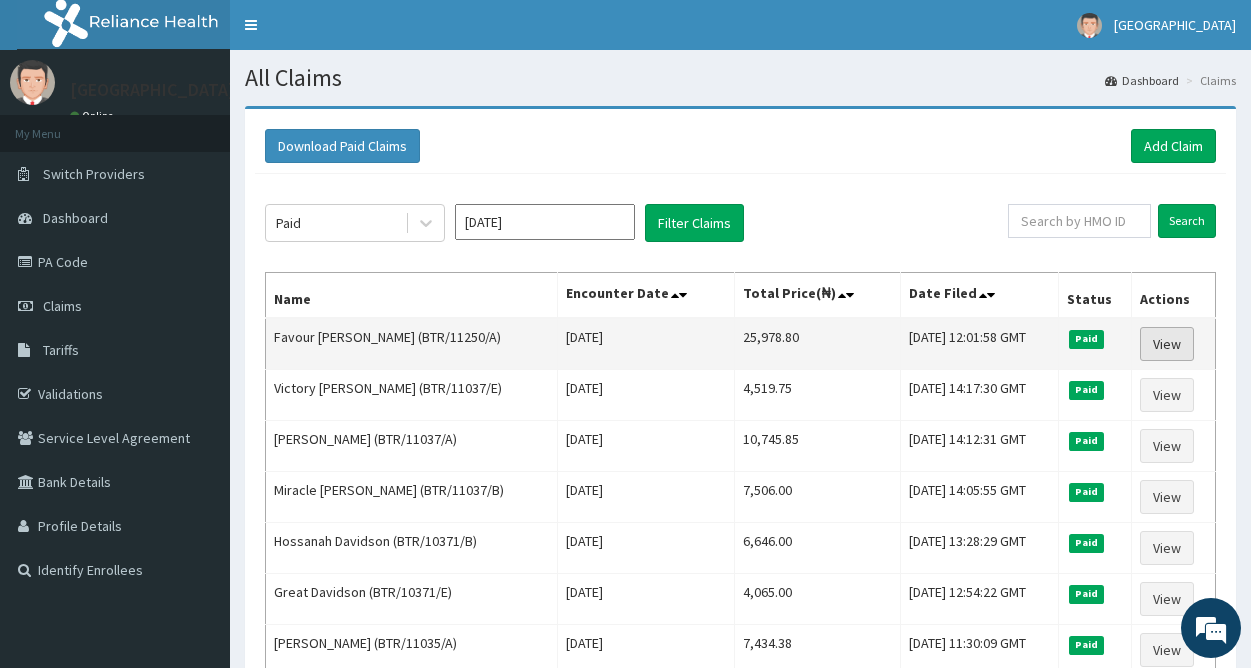click on "View" at bounding box center (1167, 344) 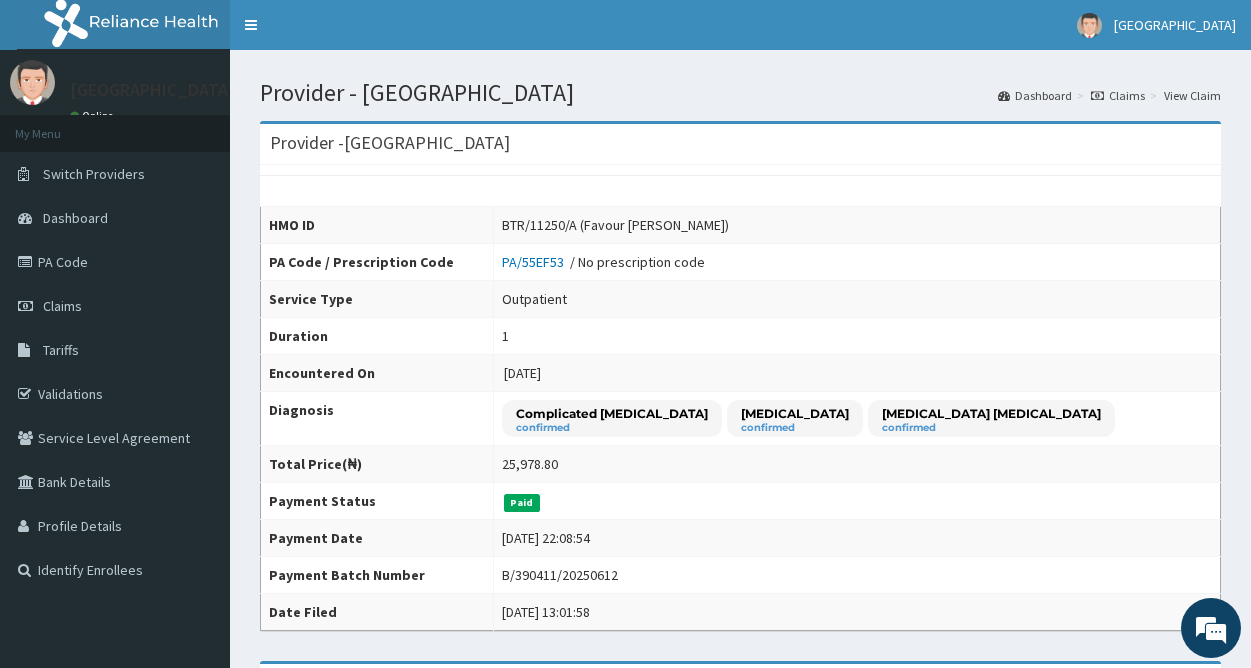 scroll, scrollTop: 0, scrollLeft: 0, axis: both 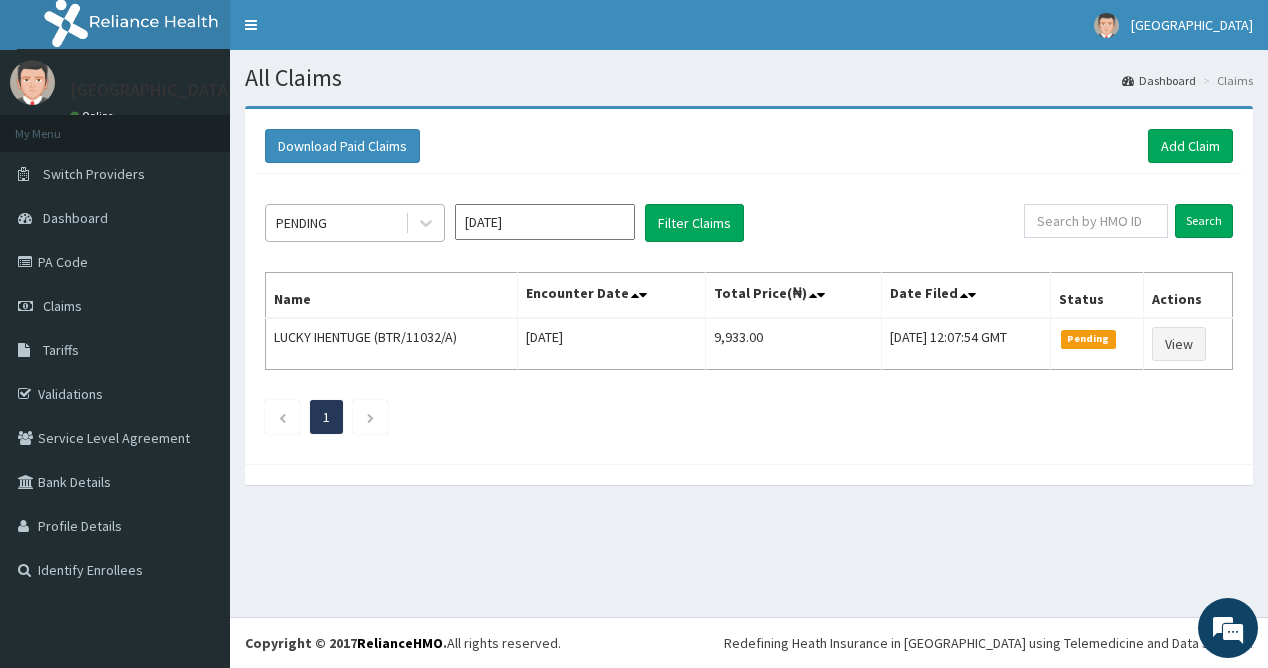 click on "PENDING" at bounding box center [335, 223] 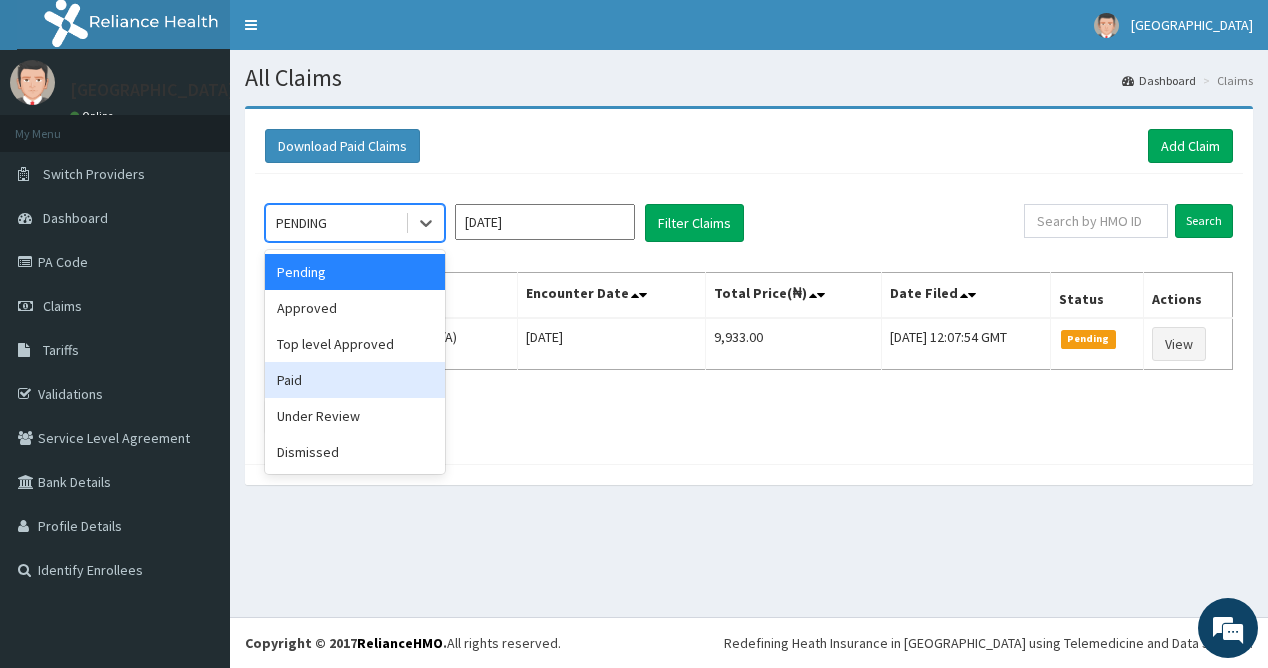 click on "Paid" at bounding box center [355, 380] 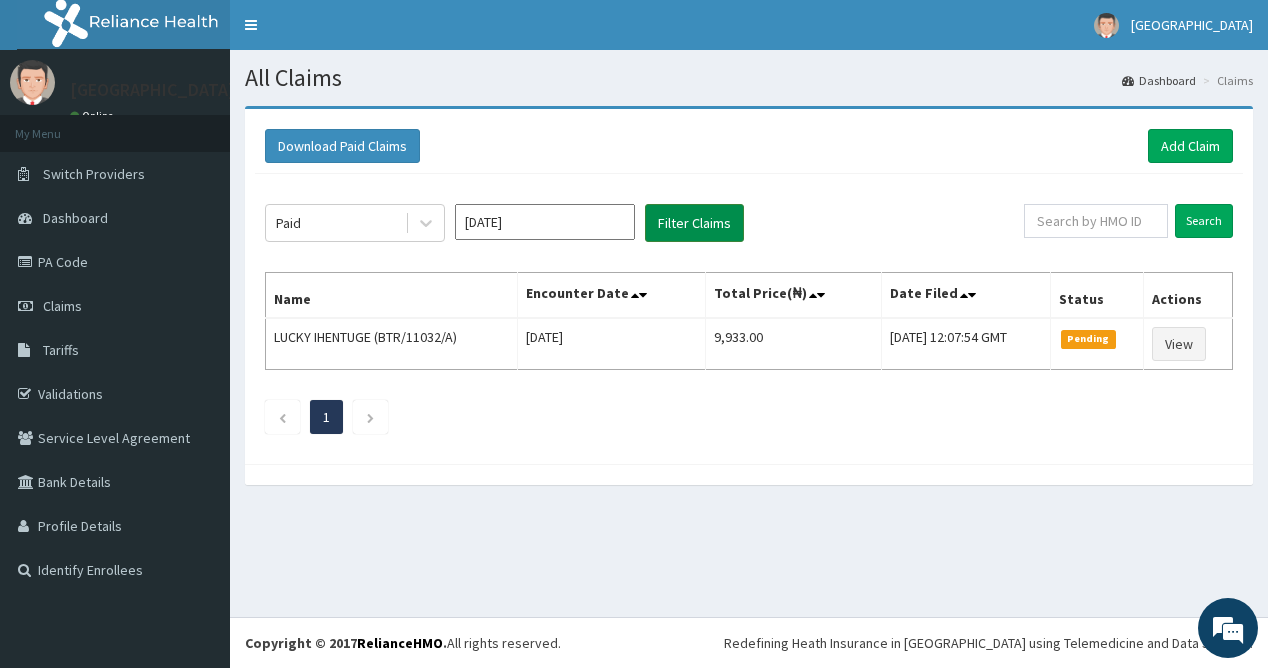 click on "Filter Claims" at bounding box center (694, 223) 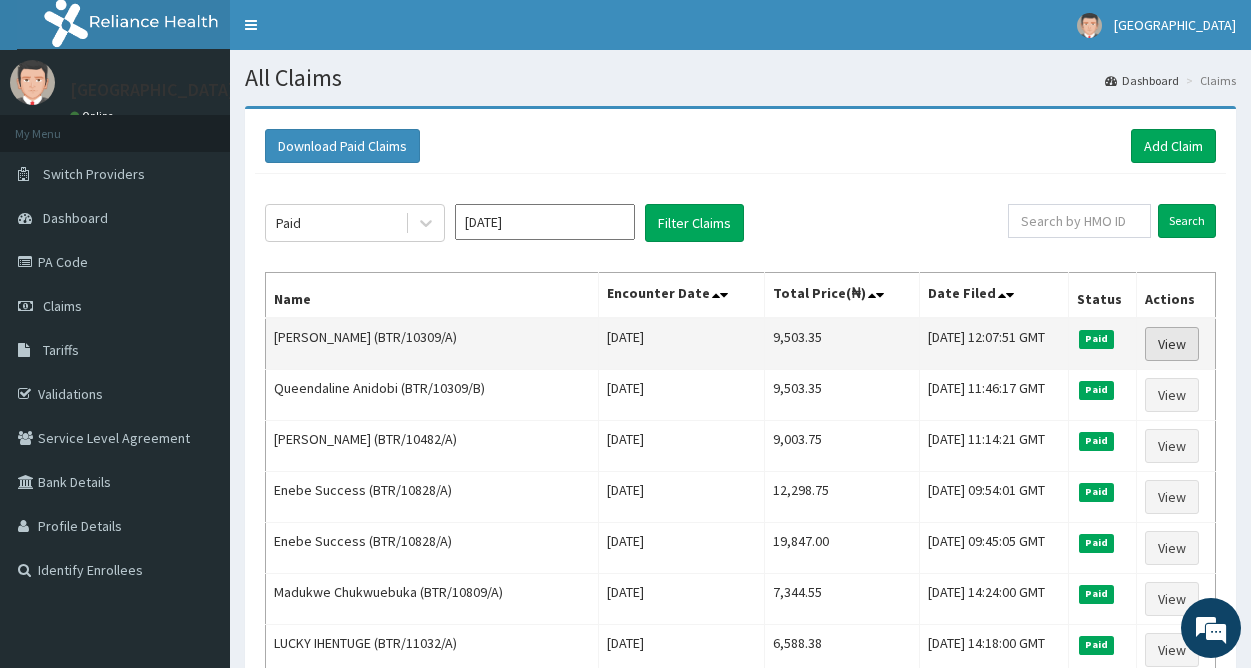 click on "View" at bounding box center (1172, 344) 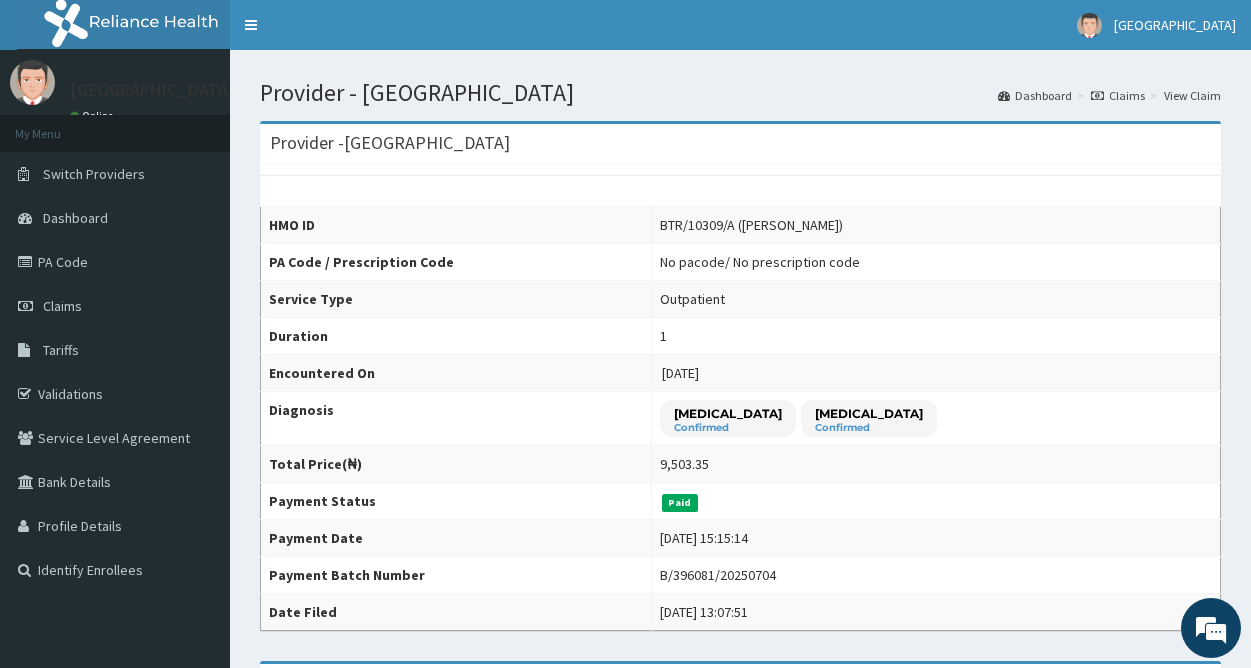 scroll, scrollTop: 0, scrollLeft: 0, axis: both 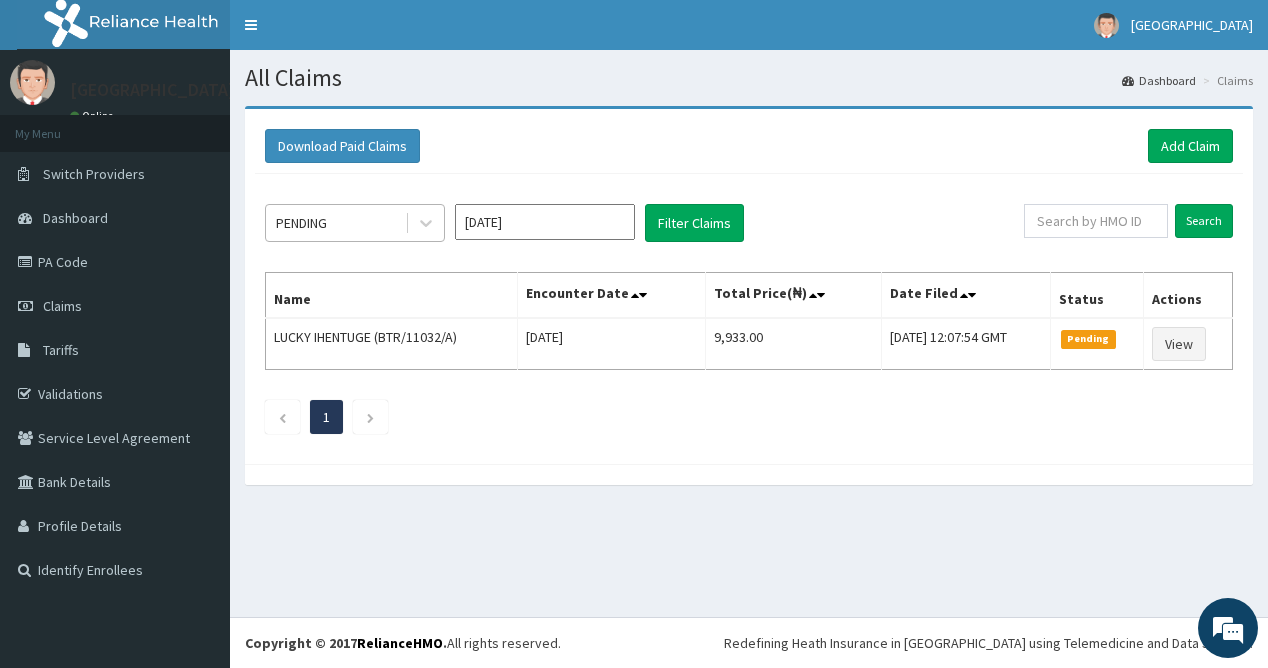click at bounding box center (424, 223) 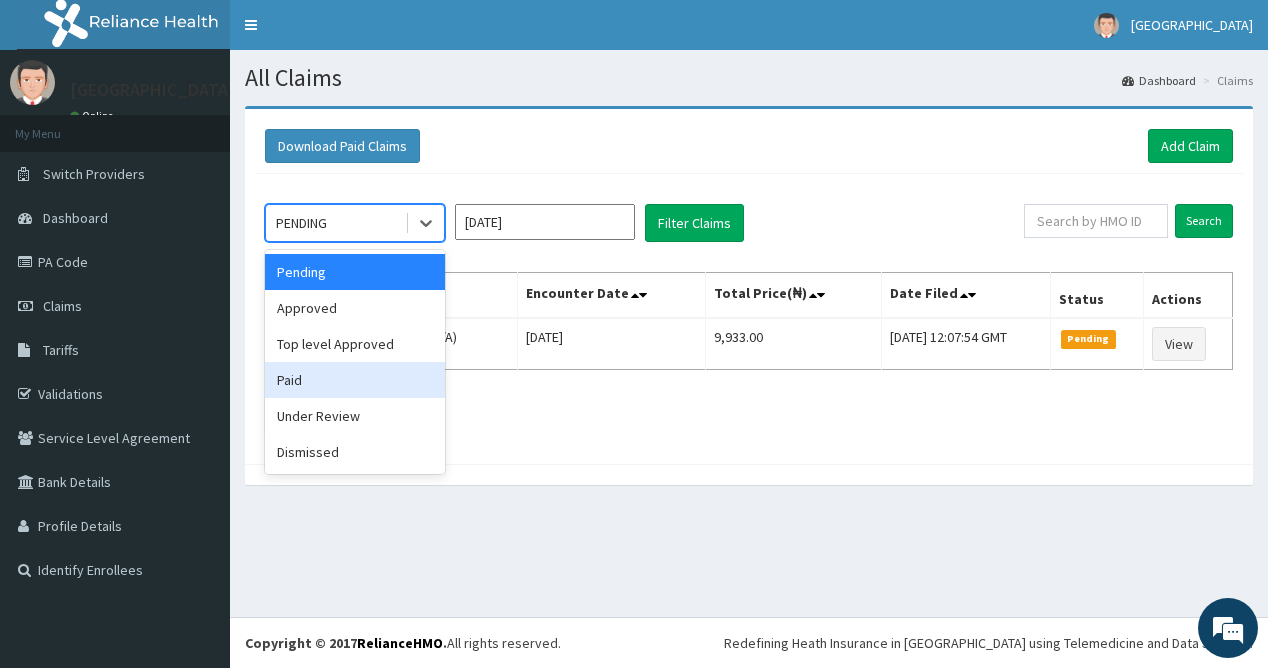 click on "Paid" at bounding box center (355, 380) 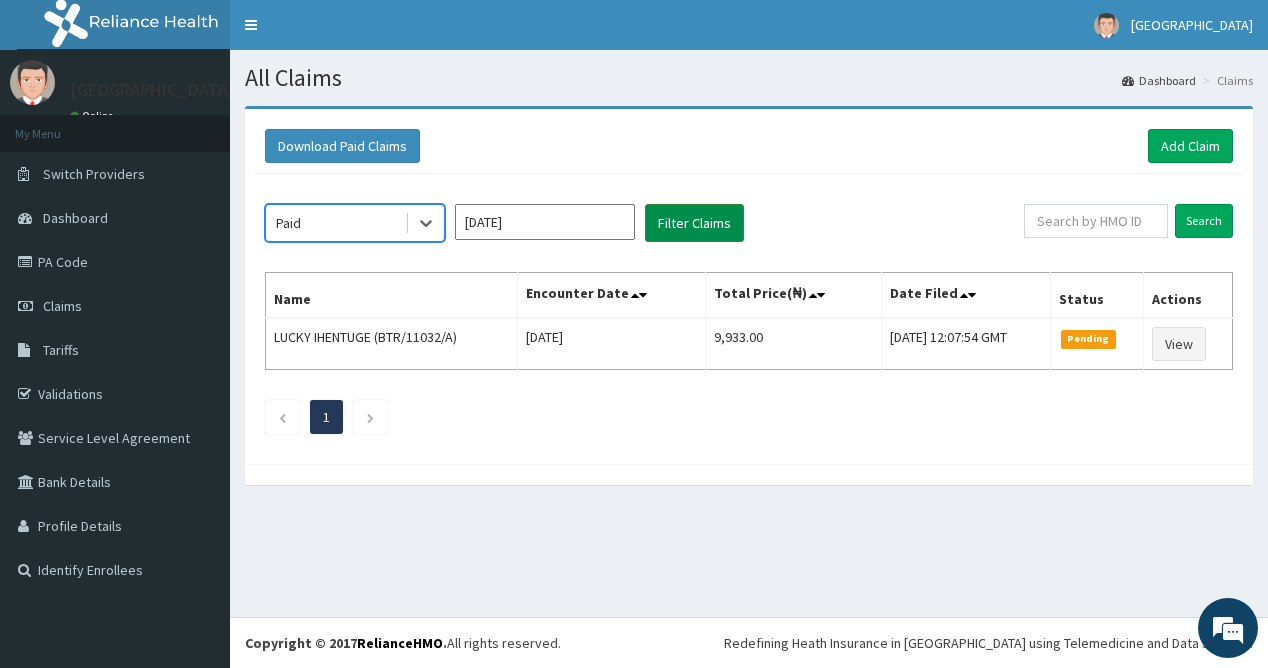 click on "Filter Claims" at bounding box center [694, 223] 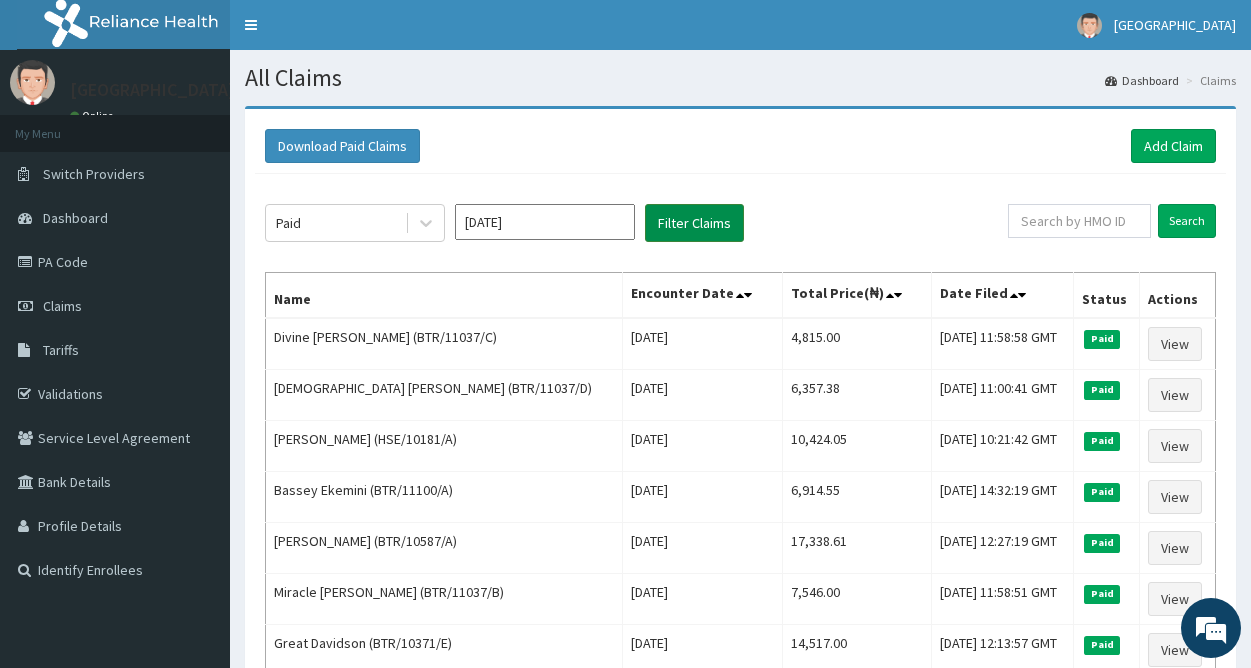 scroll, scrollTop: 0, scrollLeft: 0, axis: both 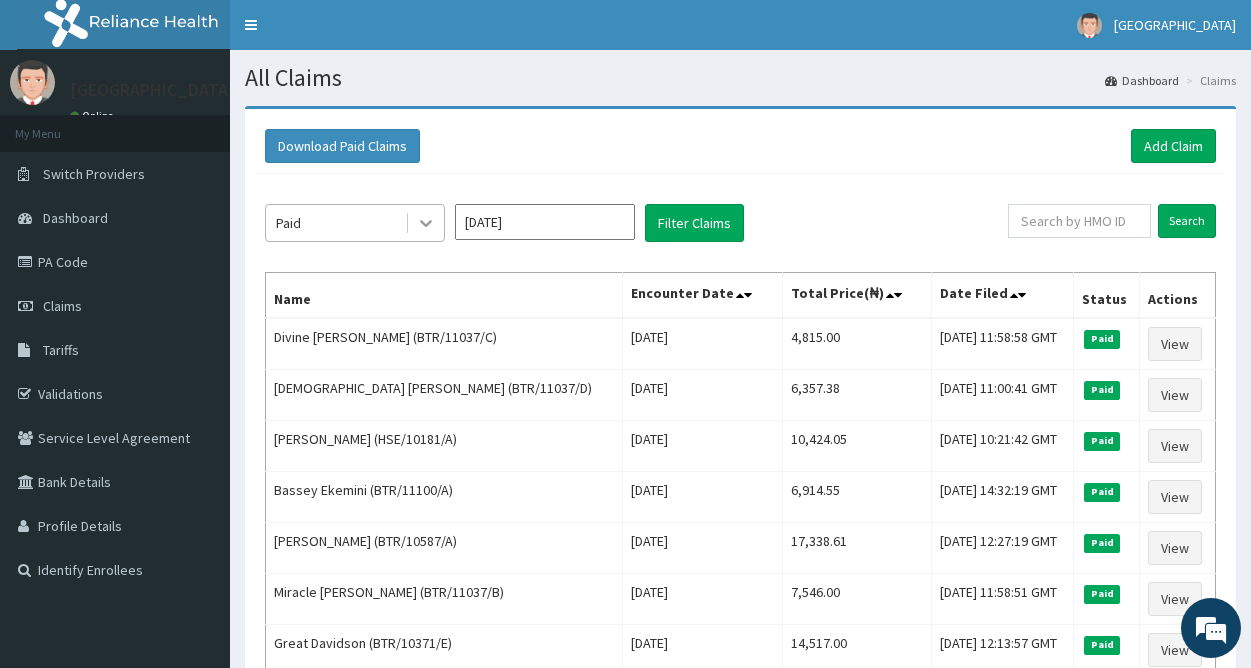 click 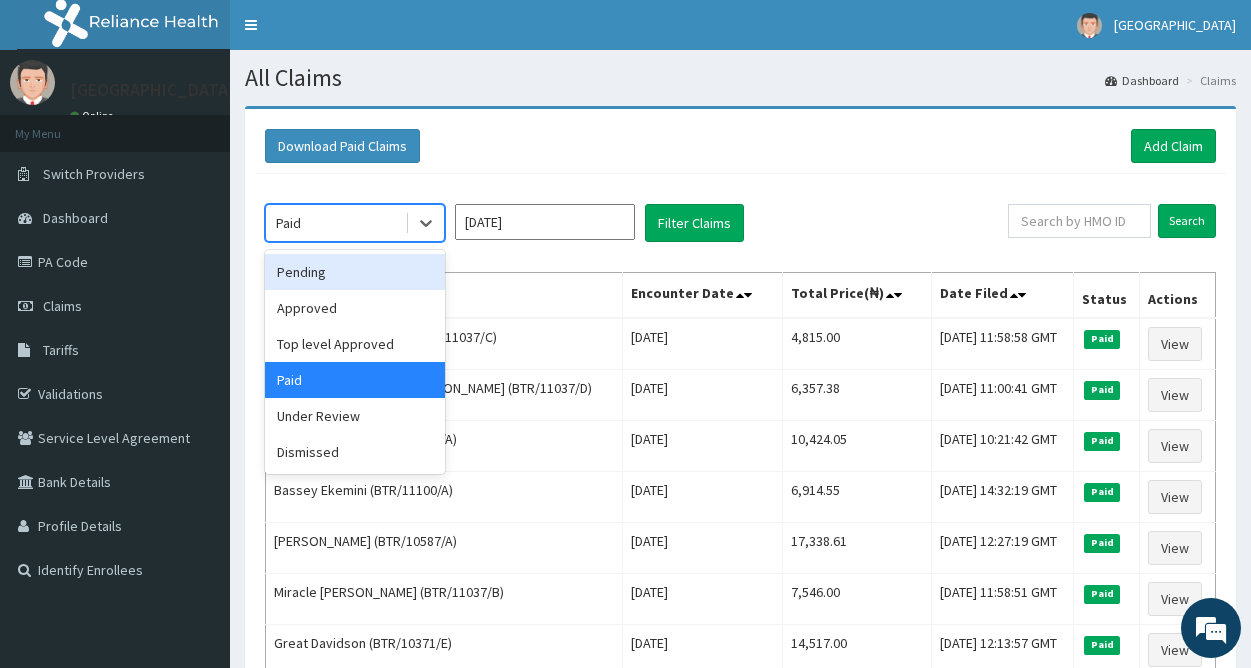 click on "Pending" at bounding box center (355, 272) 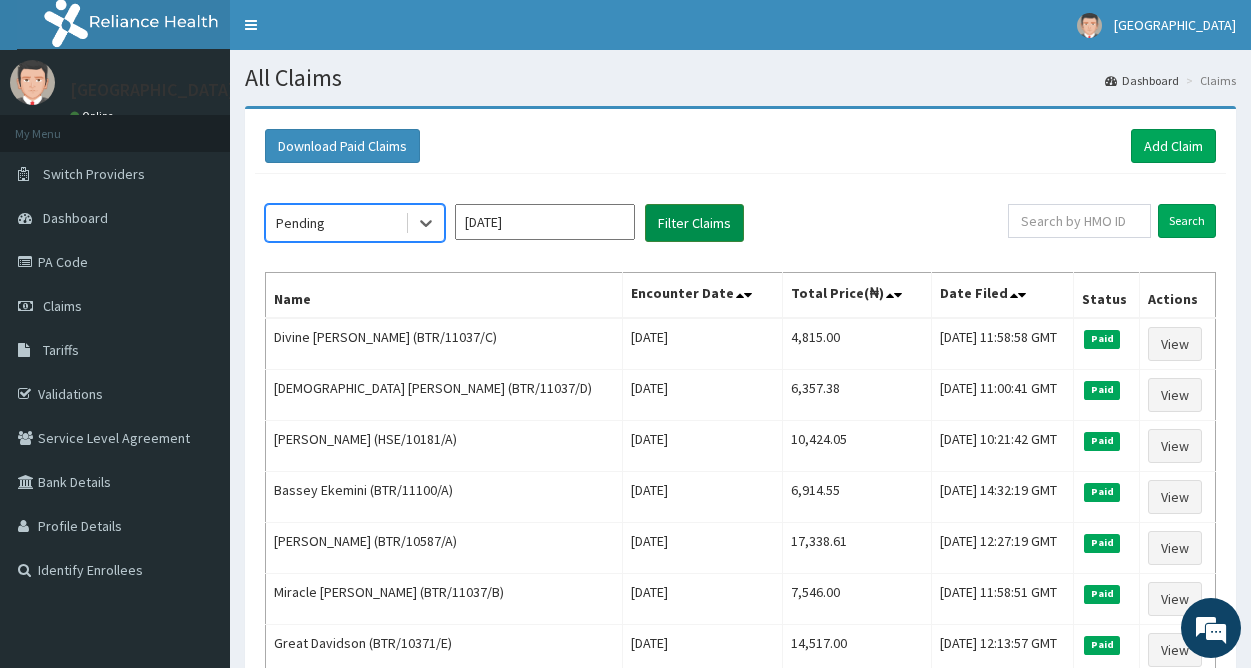 click on "Filter Claims" at bounding box center [694, 223] 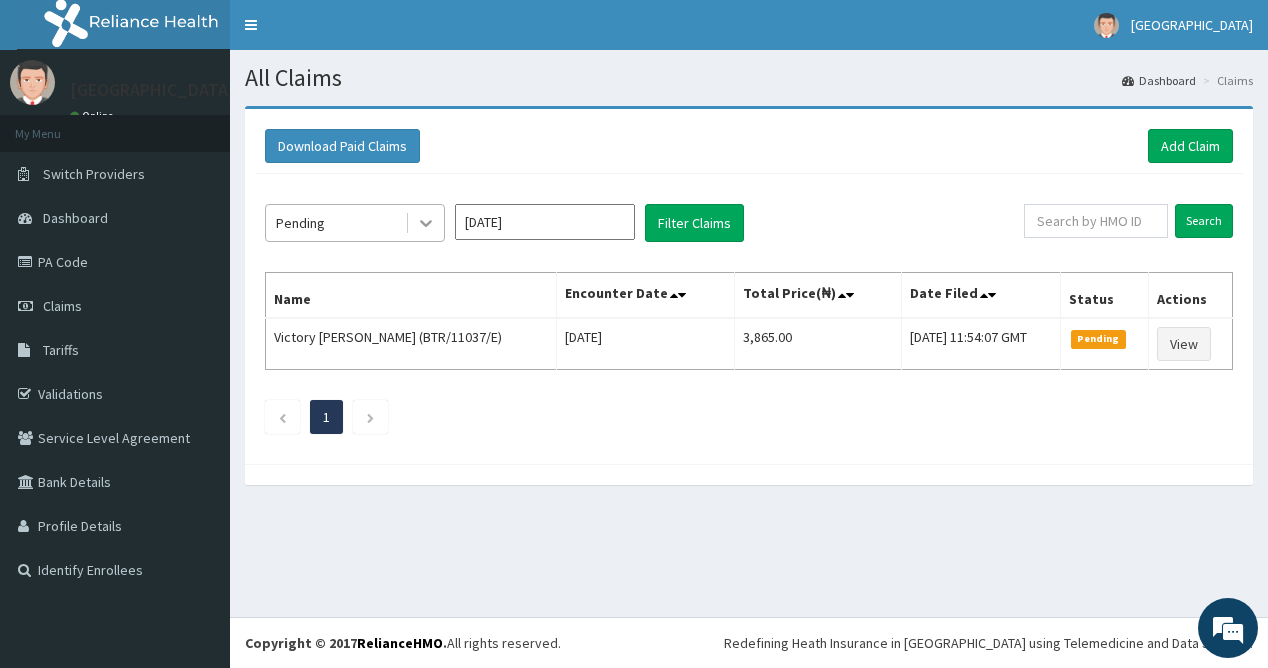 click 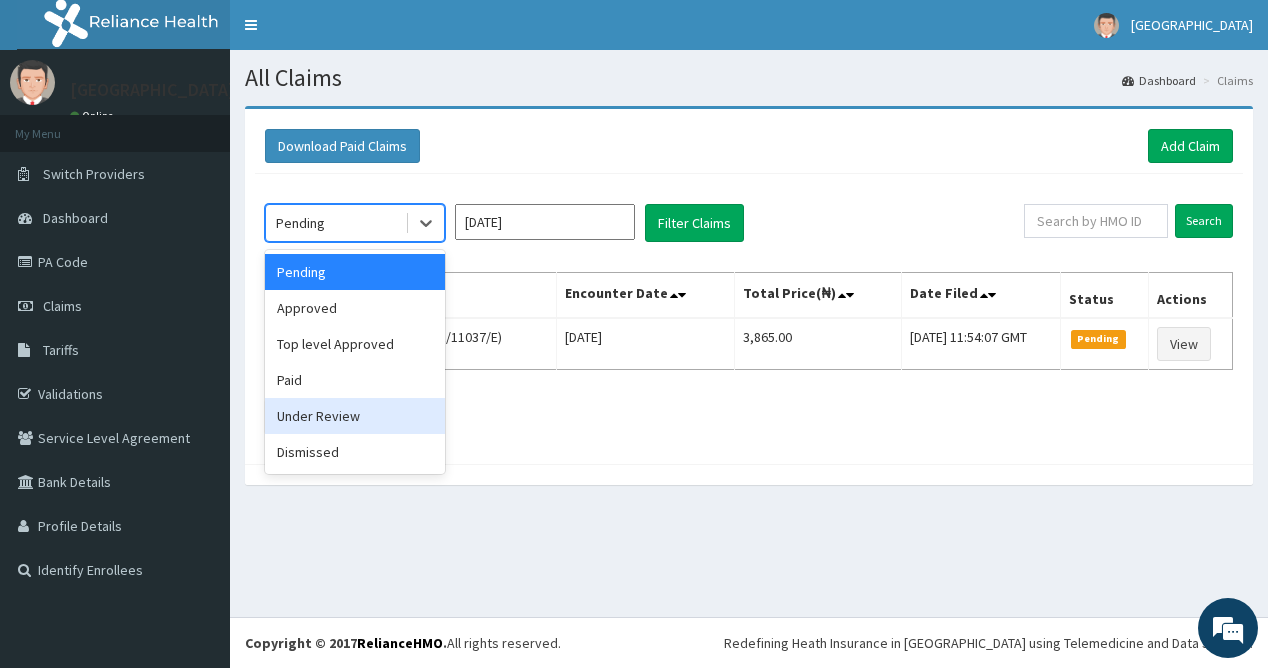 click on "Under Review" at bounding box center [355, 416] 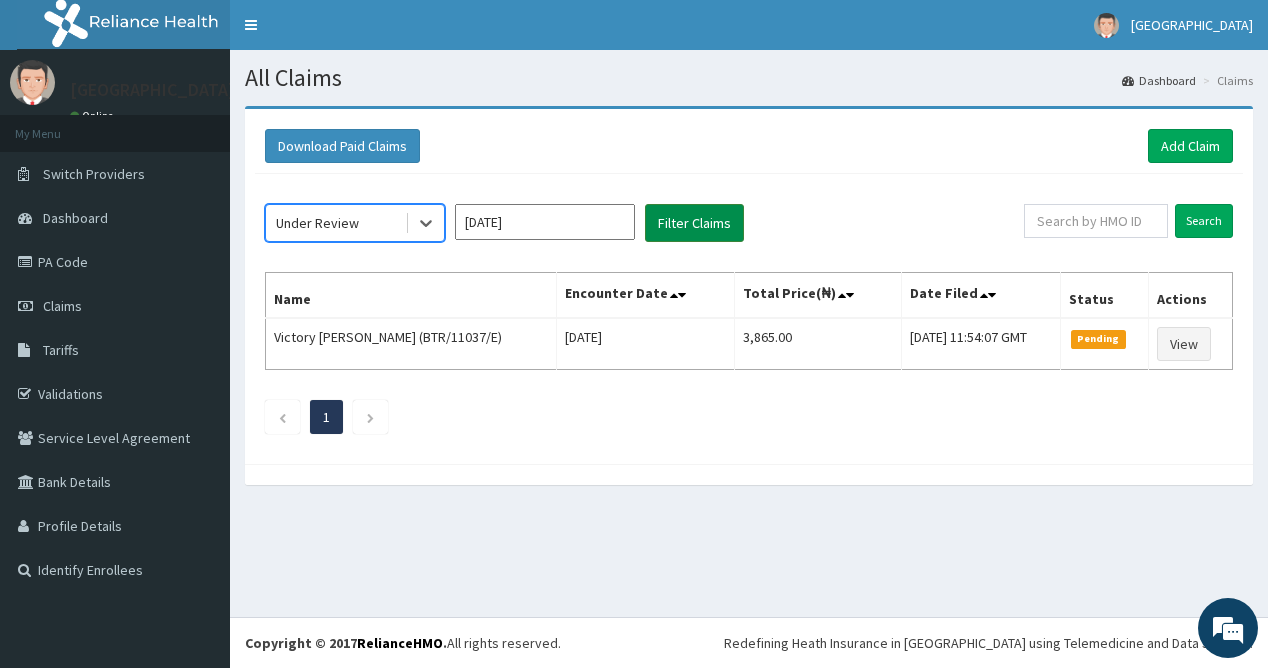 click on "Filter Claims" at bounding box center (694, 223) 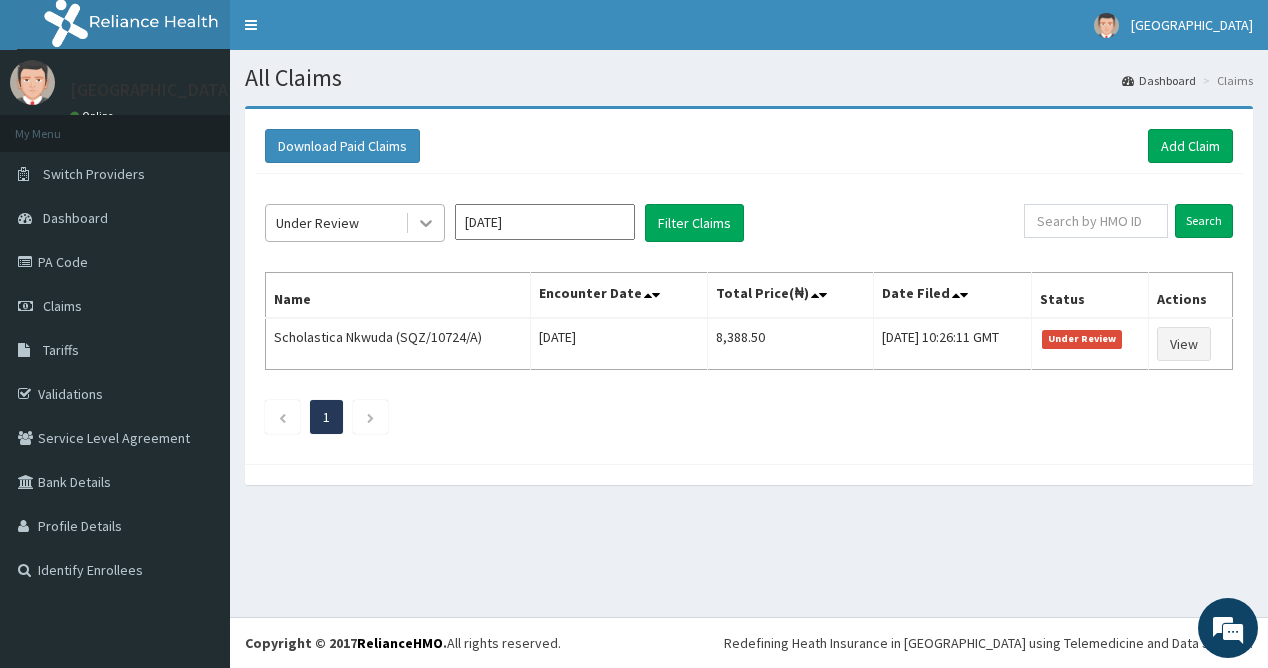 click 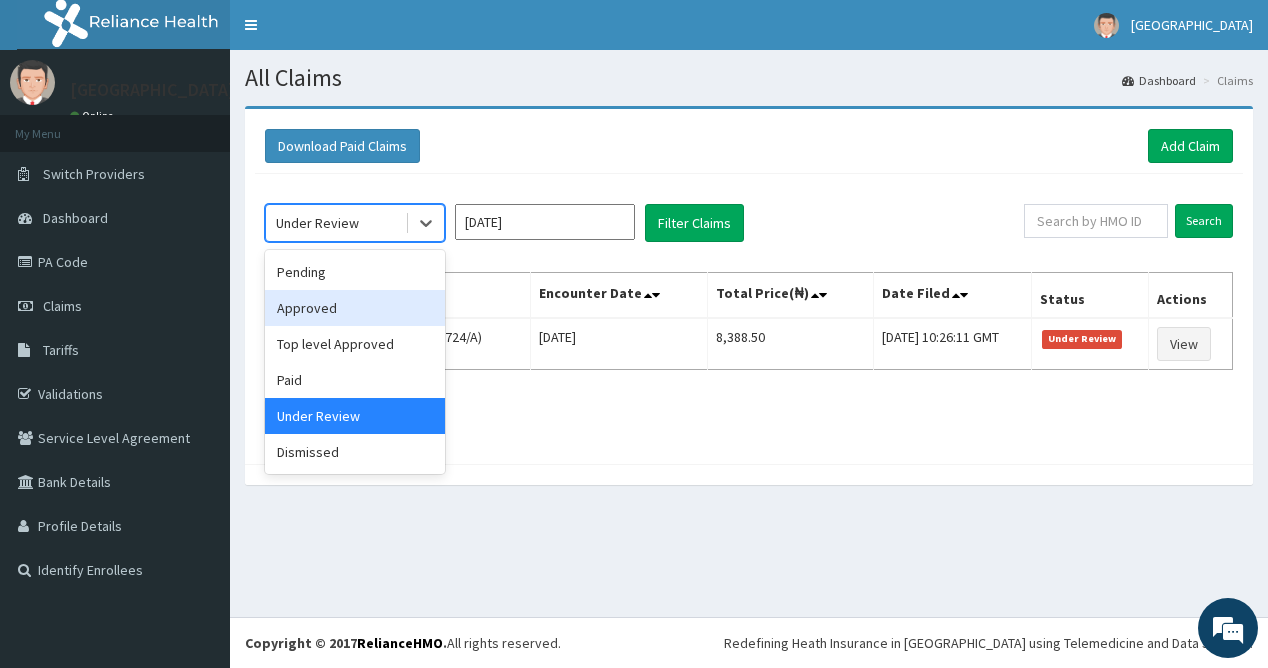click on "Approved" at bounding box center (355, 308) 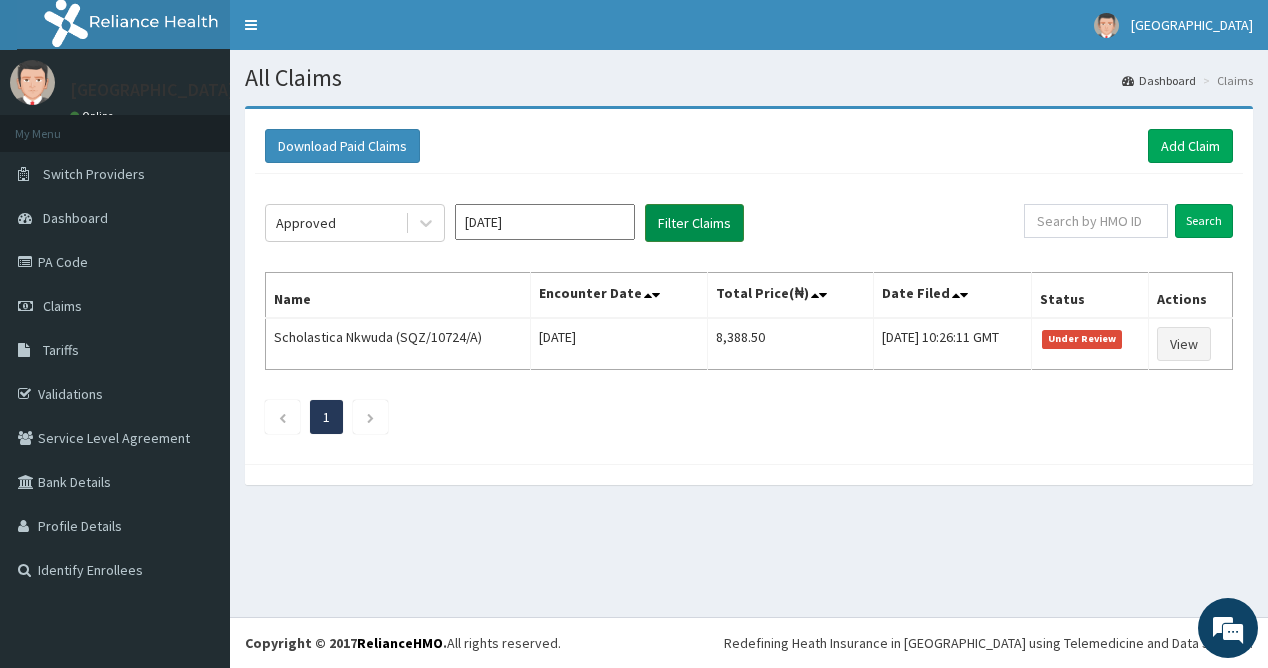 click on "Filter Claims" at bounding box center (694, 223) 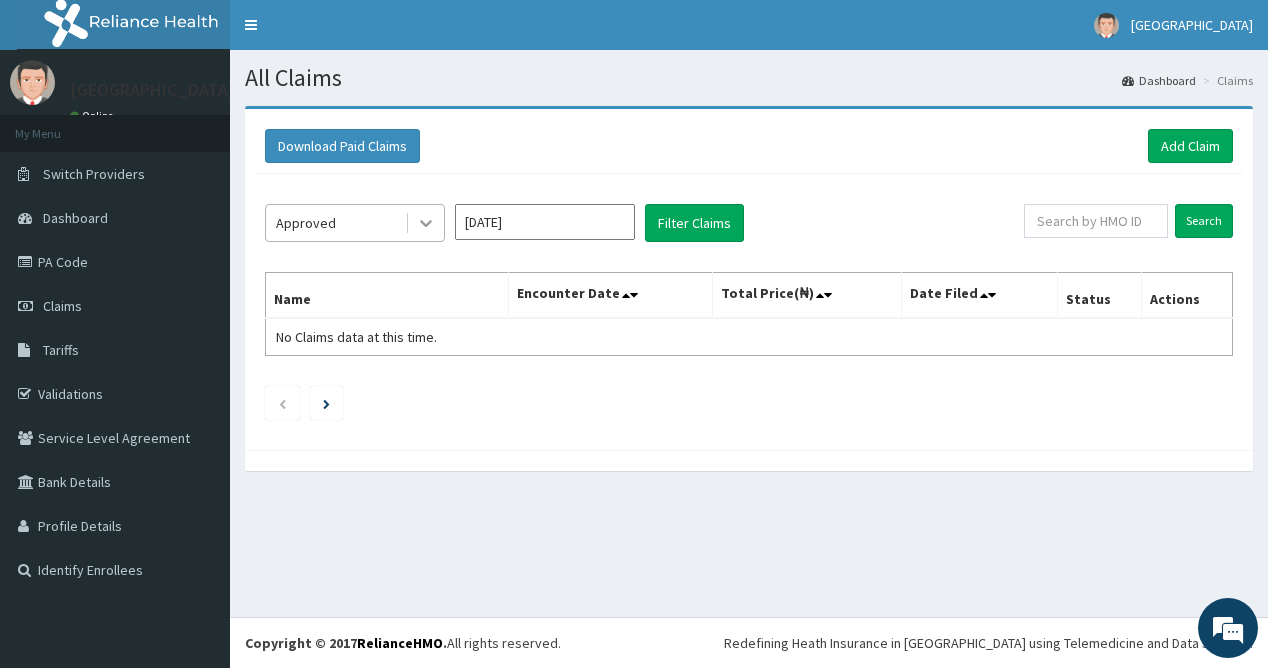 click 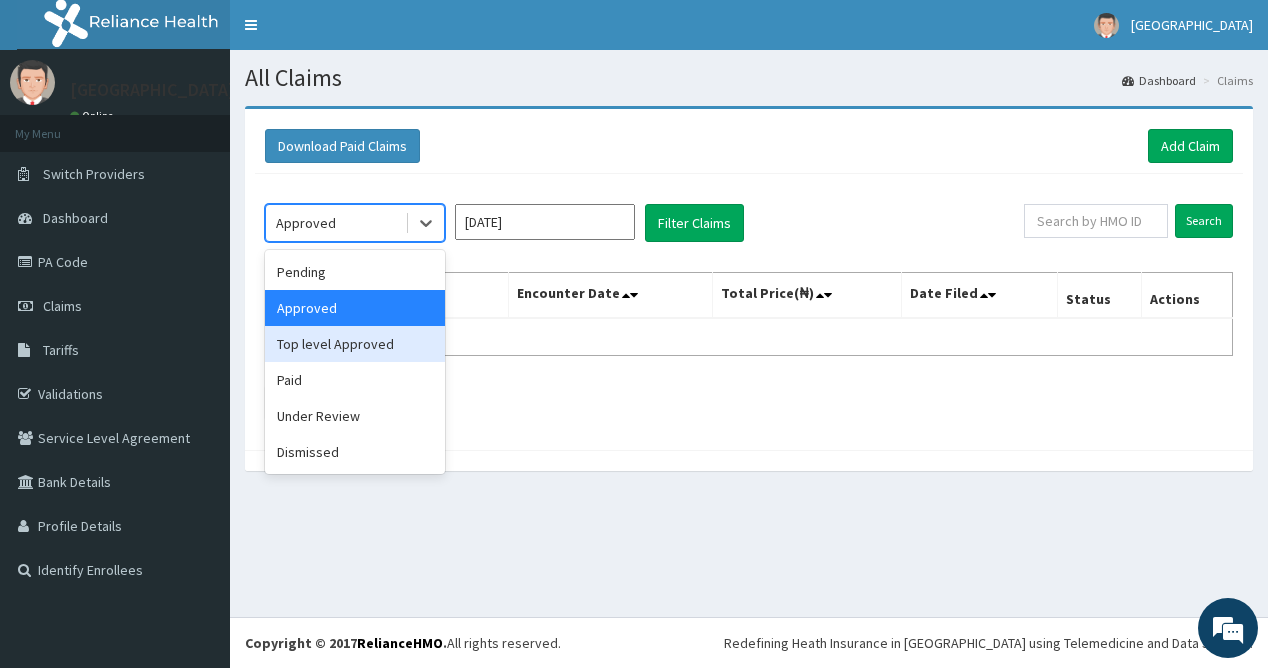click on "Top level Approved" at bounding box center [355, 344] 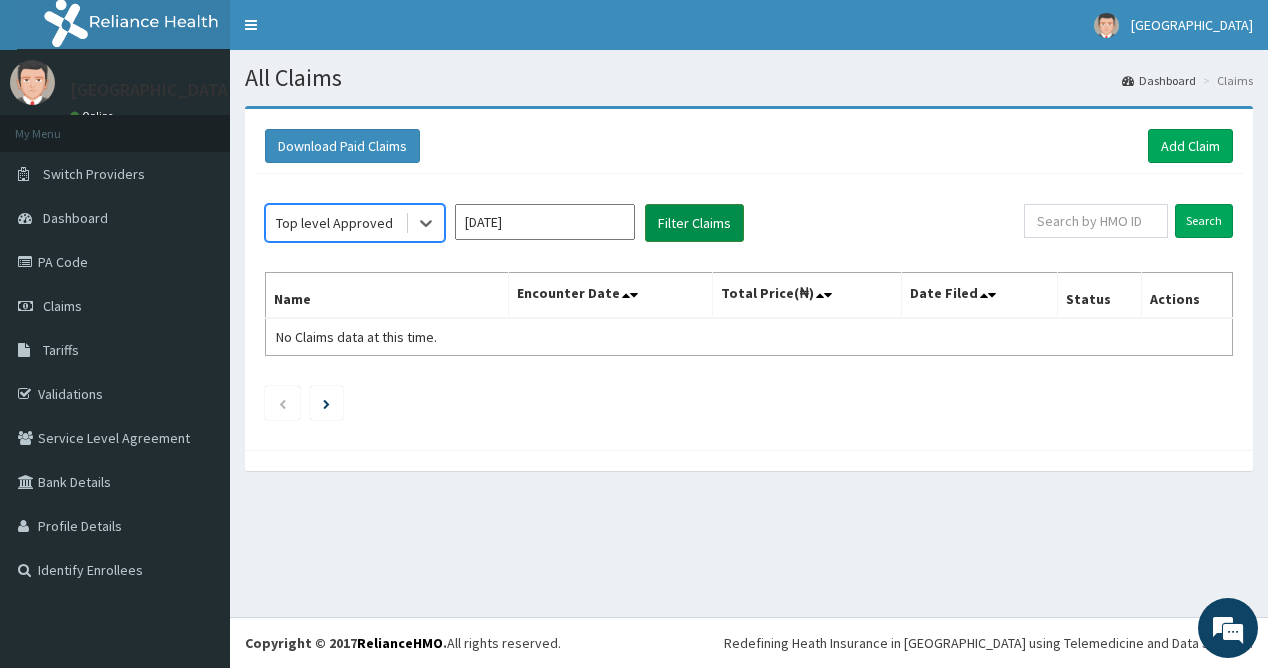 click on "Filter Claims" at bounding box center [694, 223] 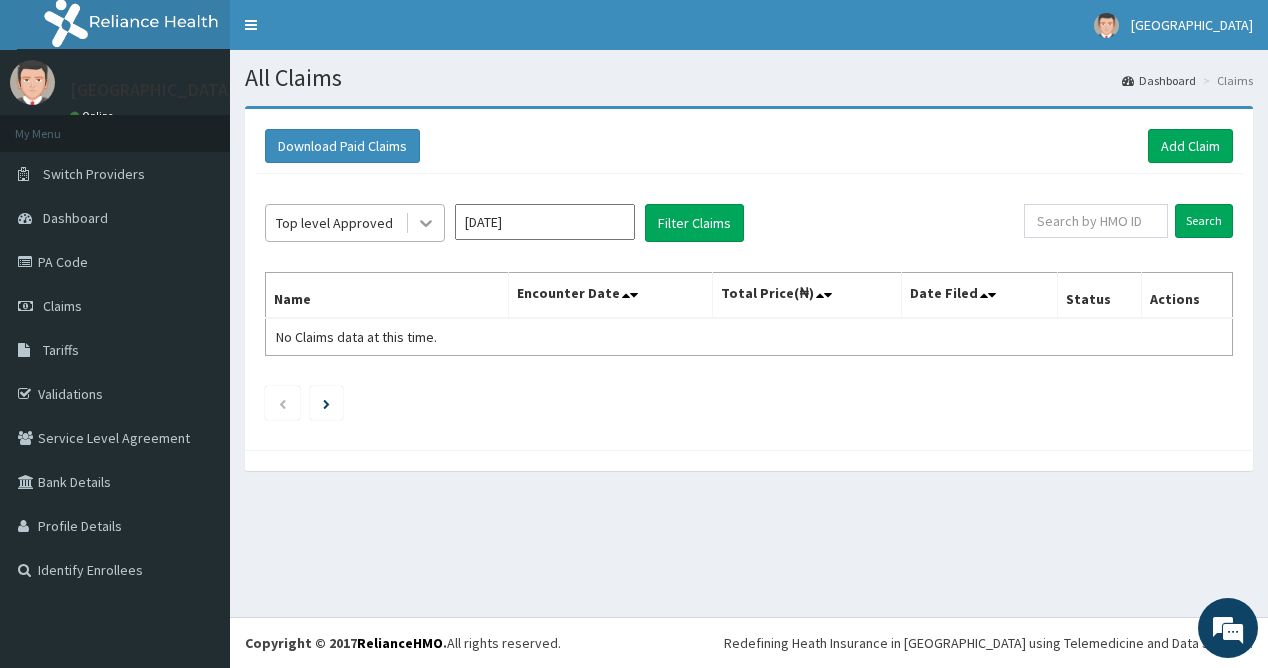 click at bounding box center (426, 223) 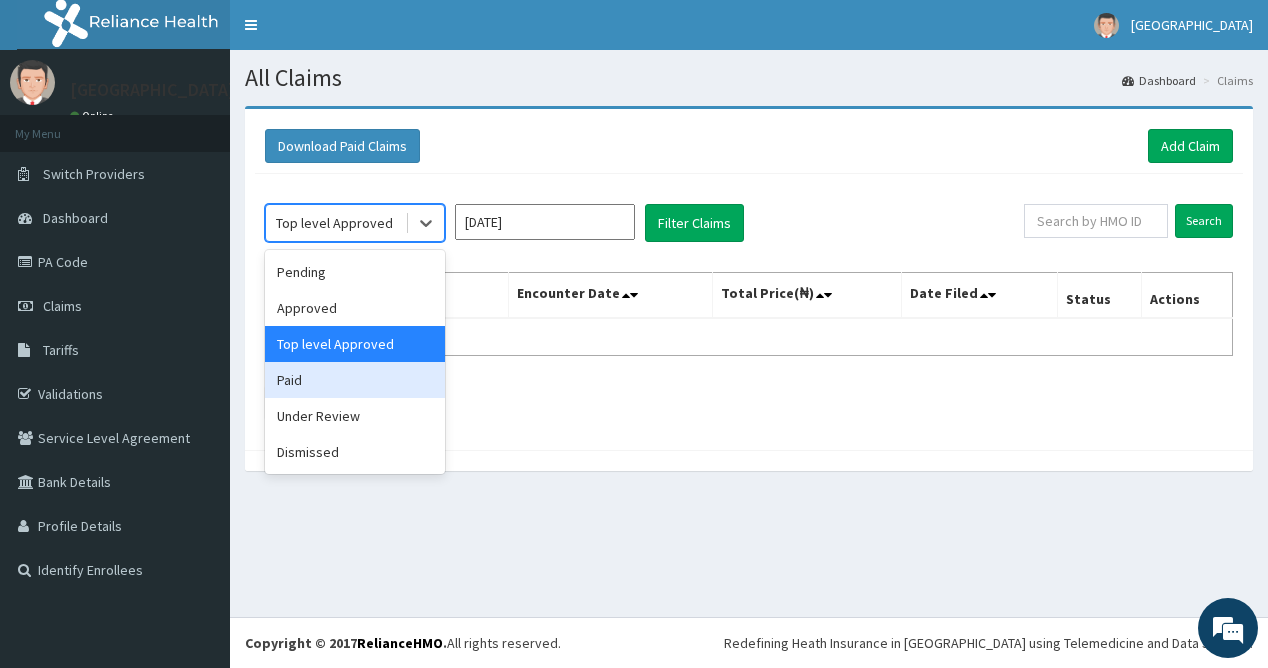 click on "Paid" at bounding box center (355, 380) 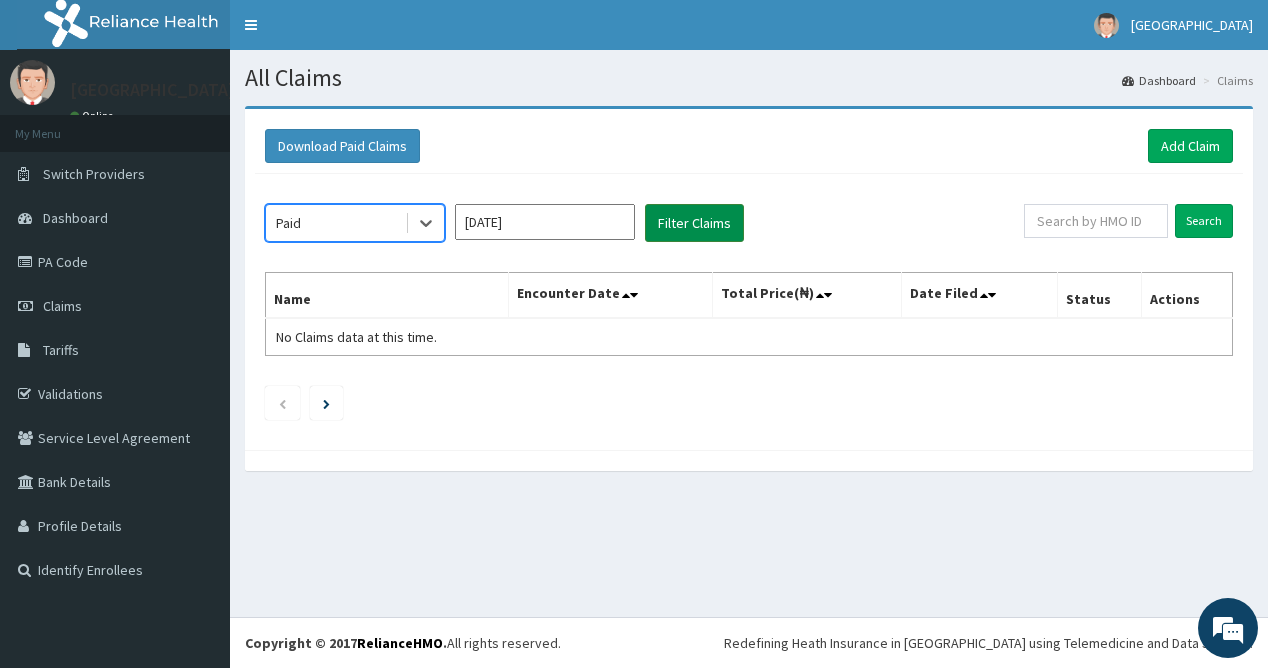 click on "Filter Claims" at bounding box center [694, 223] 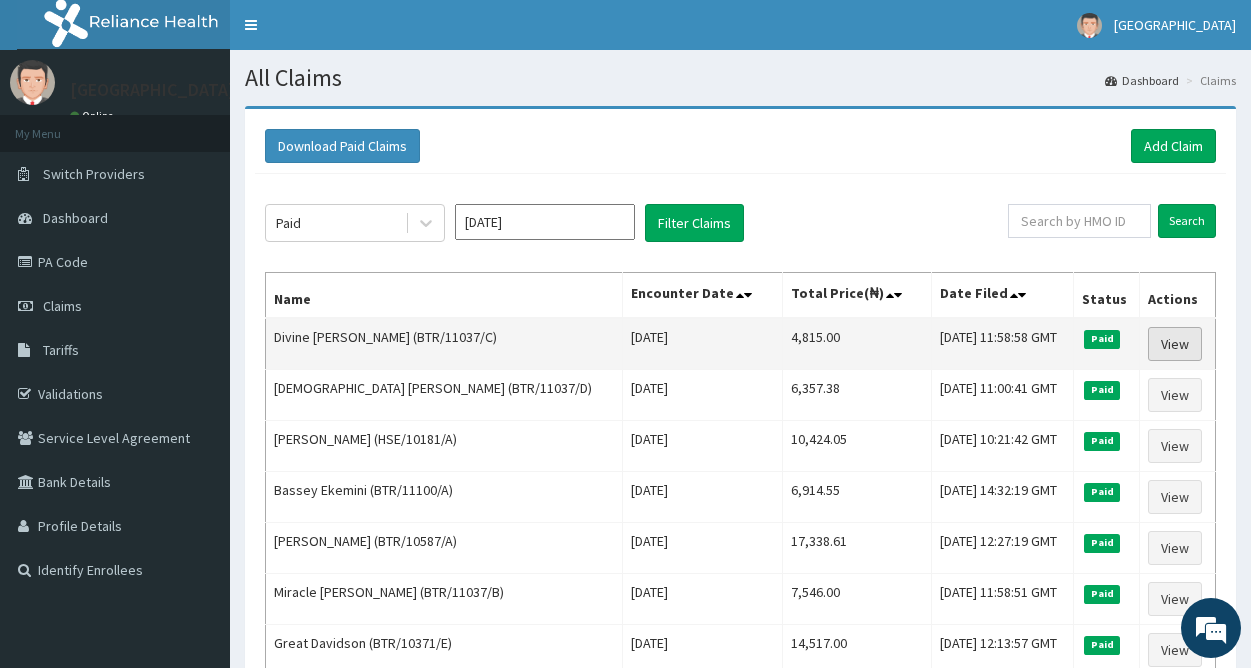 click on "View" at bounding box center (1175, 344) 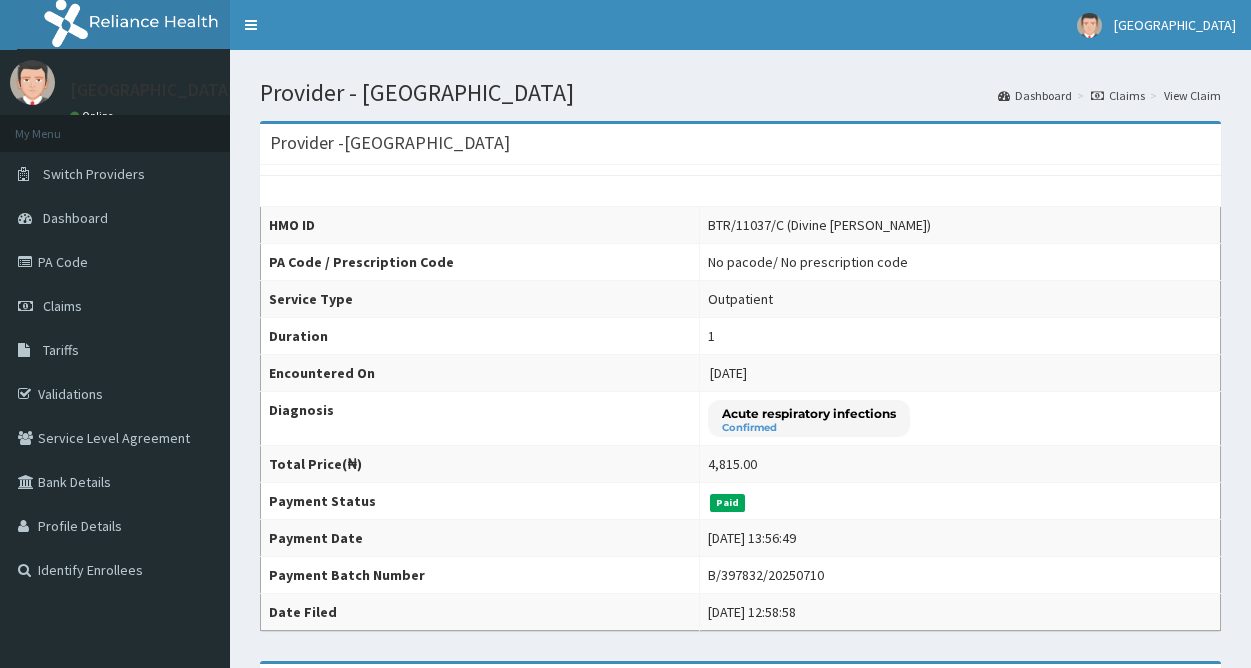 scroll, scrollTop: 0, scrollLeft: 0, axis: both 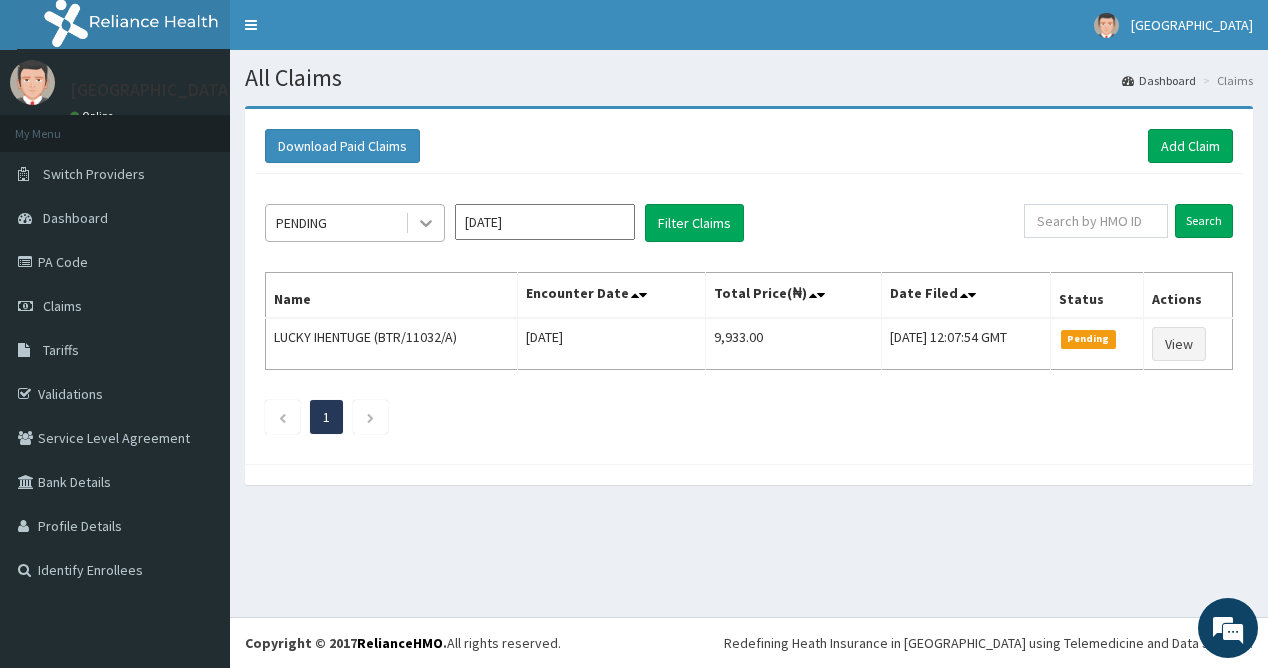 click 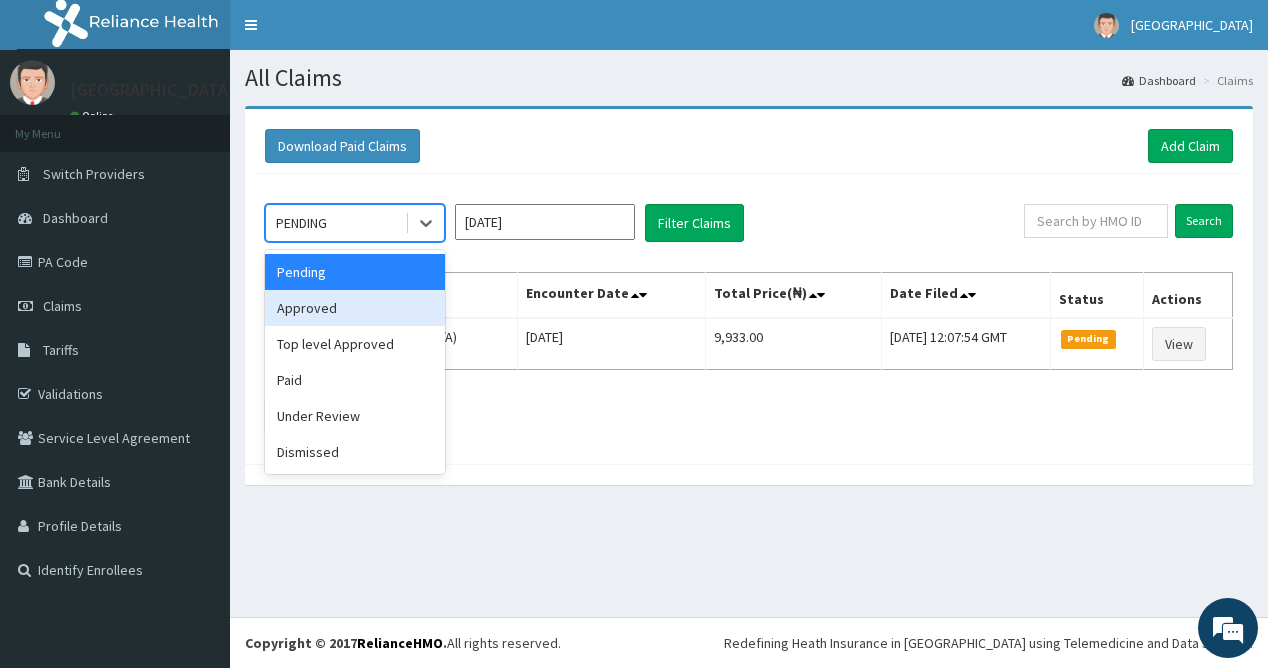 click on "Approved" at bounding box center (355, 308) 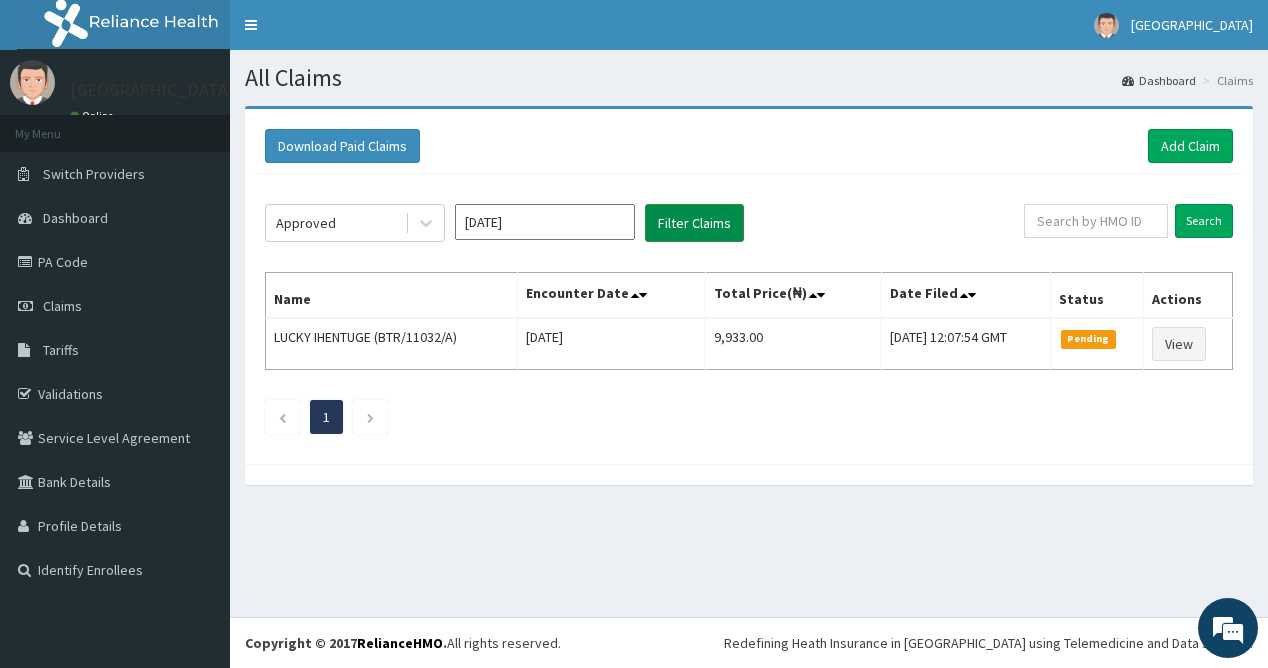 click on "Filter Claims" at bounding box center (694, 223) 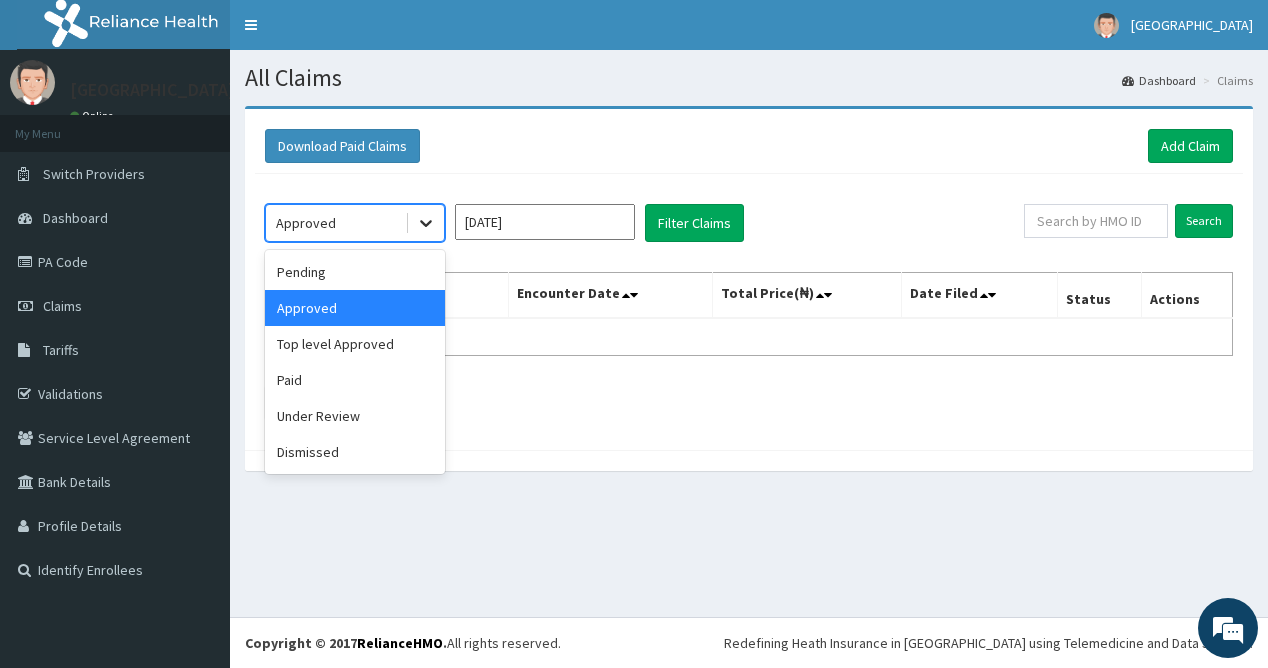 click 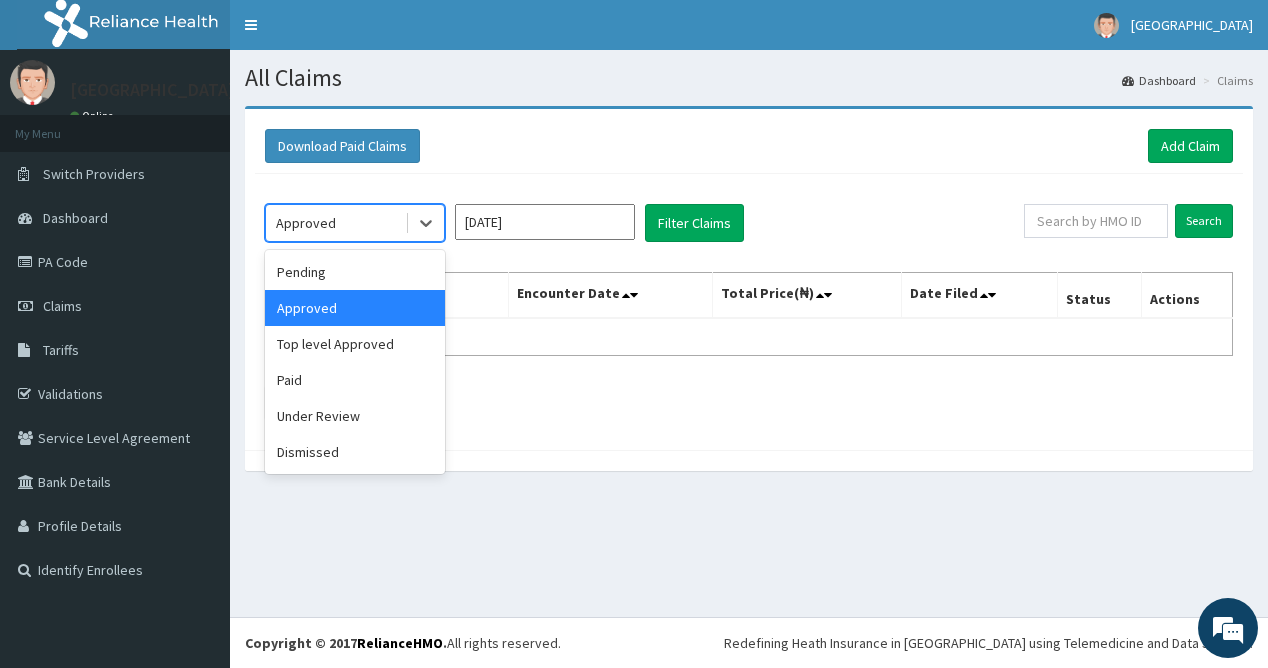 scroll, scrollTop: 0, scrollLeft: 0, axis: both 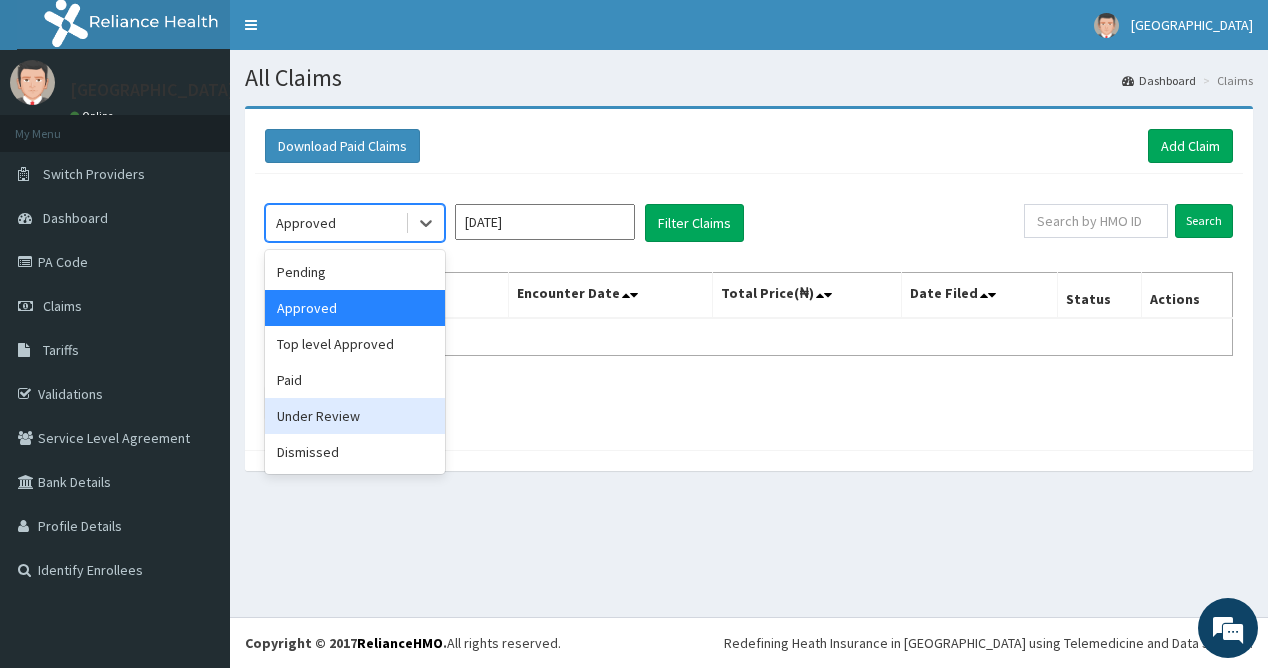 click on "Under Review" at bounding box center (355, 416) 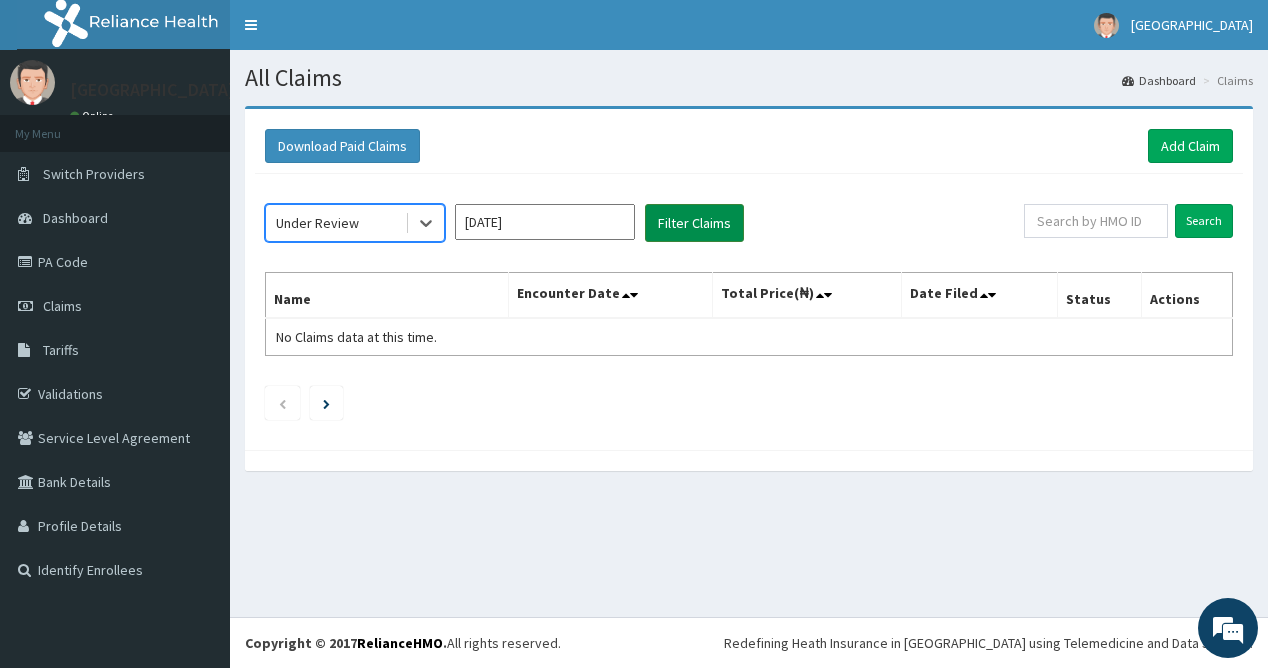 click on "Filter Claims" at bounding box center (694, 223) 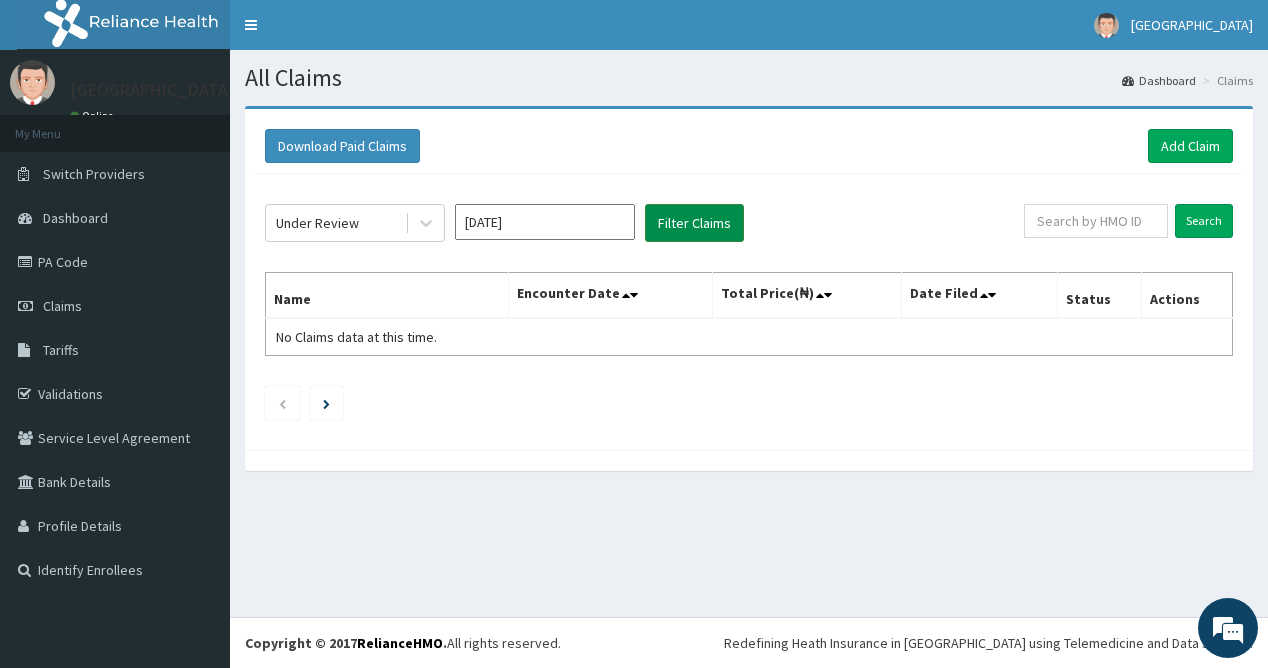 click on "Filter Claims" at bounding box center (694, 223) 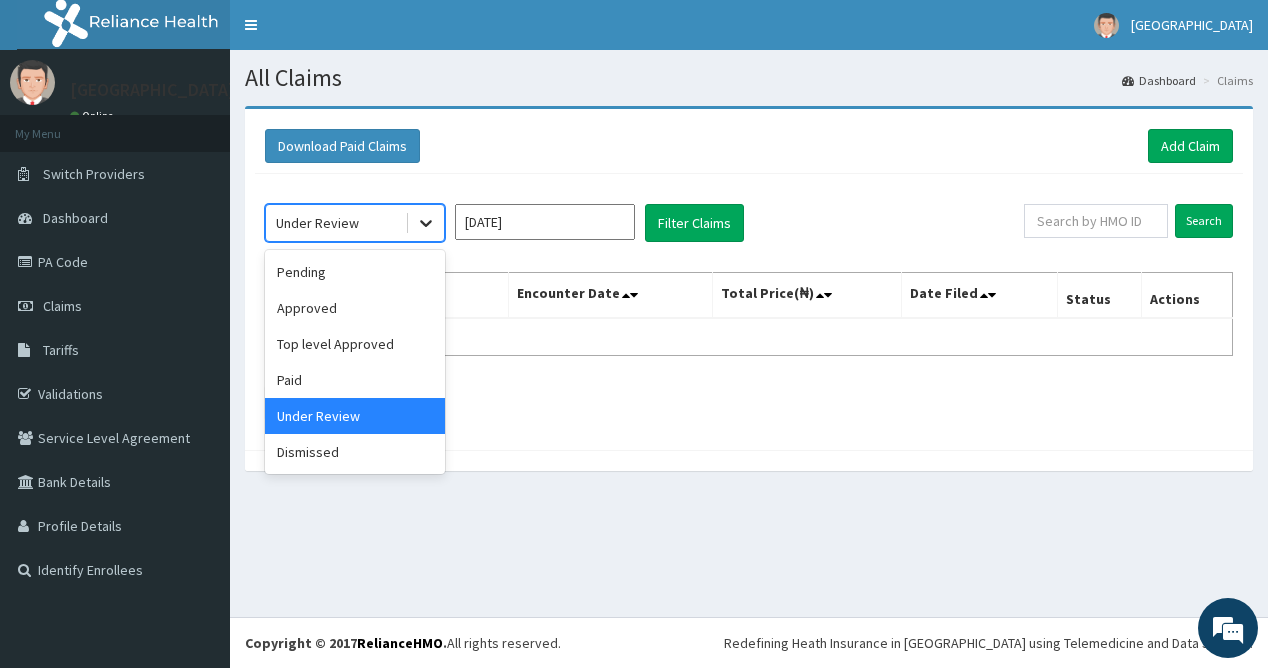 click 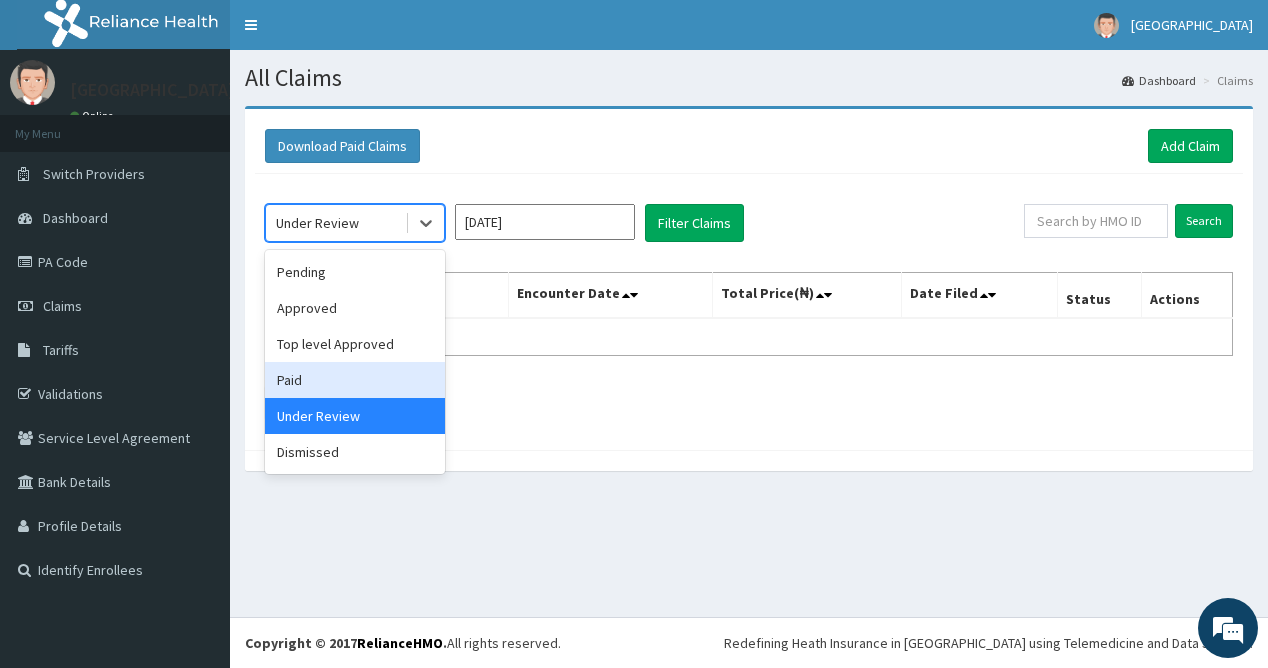 click on "Paid" at bounding box center [355, 380] 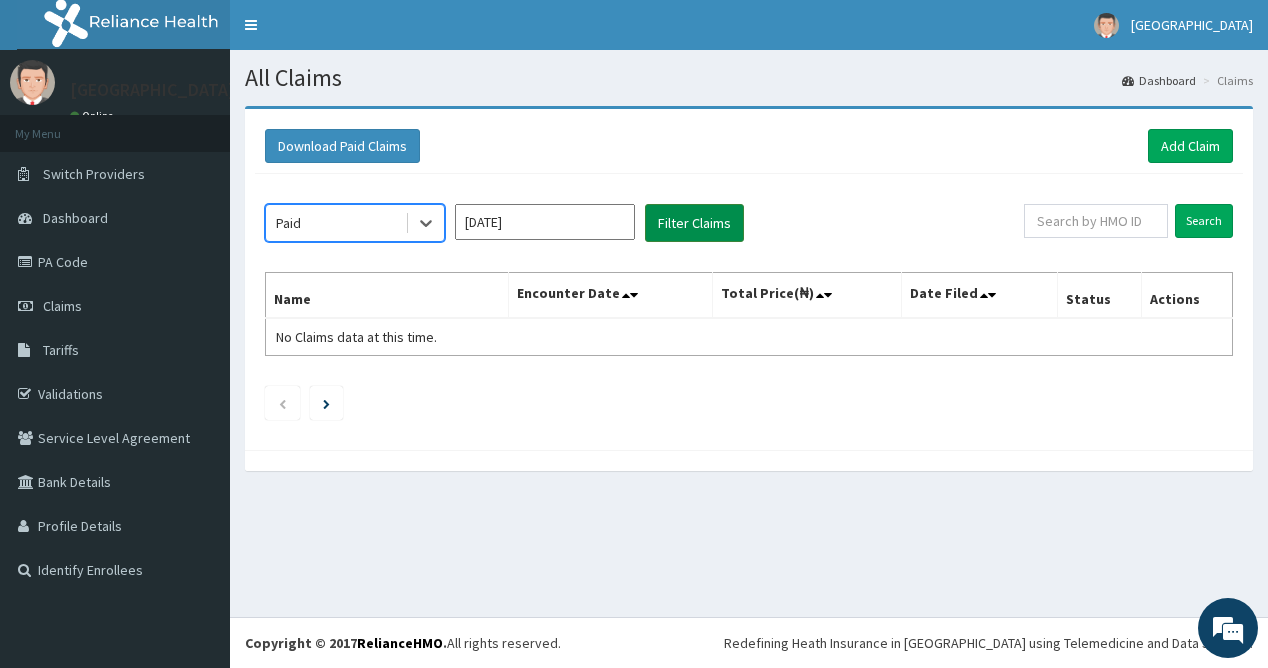 click on "Filter Claims" at bounding box center [694, 223] 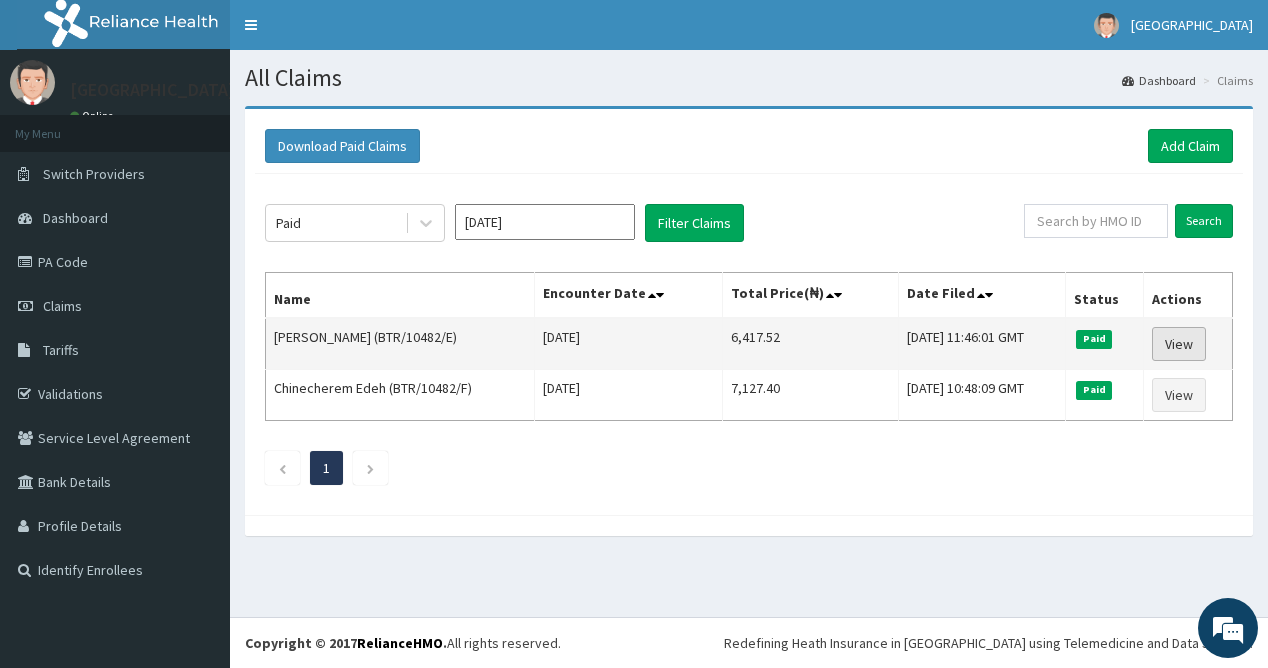 click on "View" at bounding box center (1179, 344) 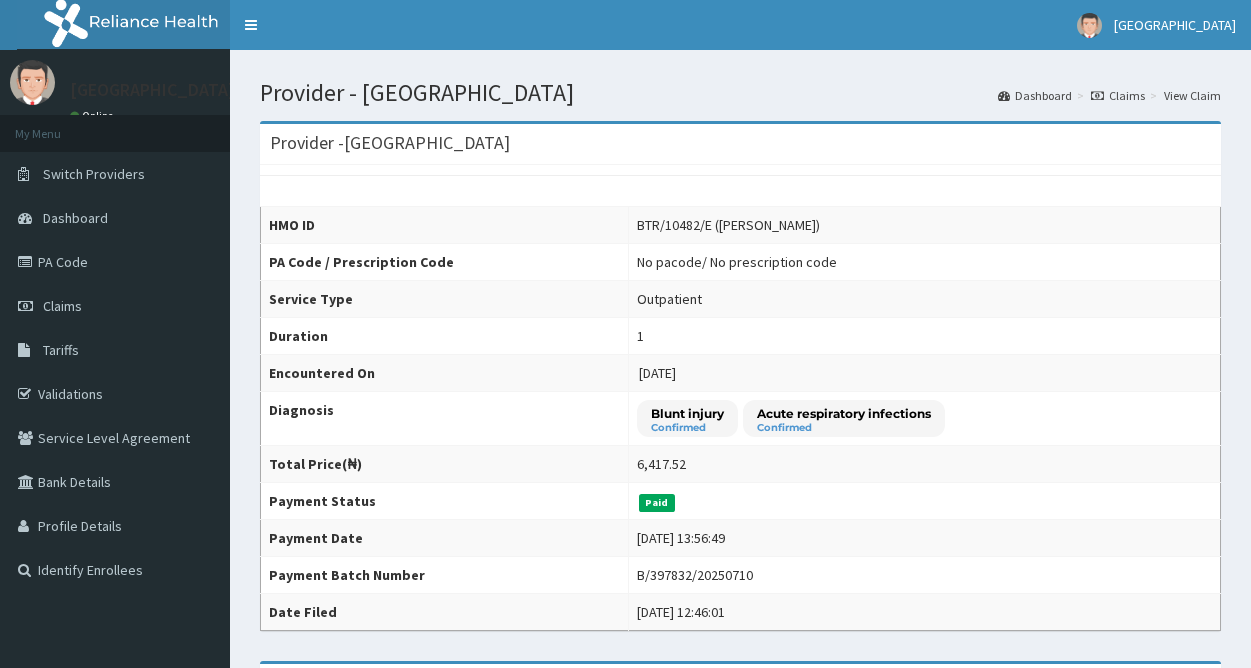 scroll, scrollTop: 0, scrollLeft: 0, axis: both 